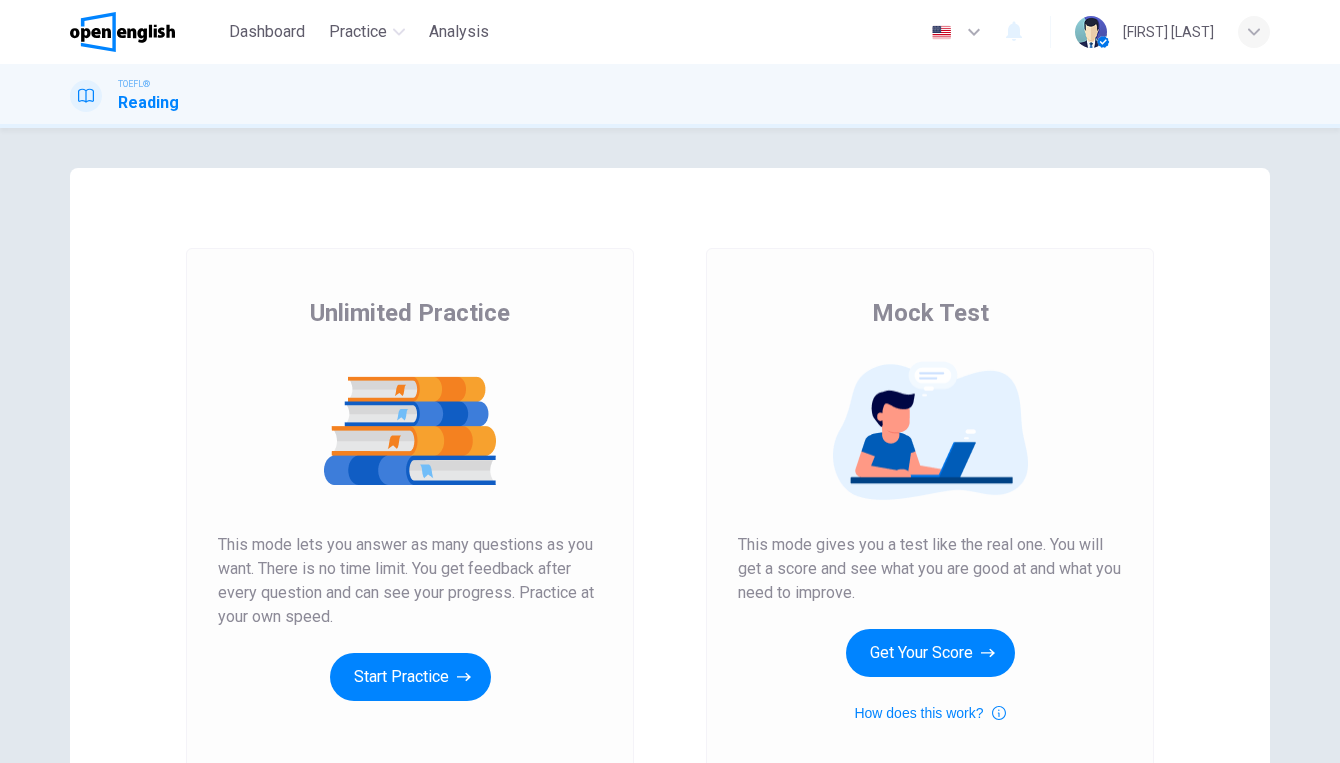 scroll, scrollTop: 0, scrollLeft: 0, axis: both 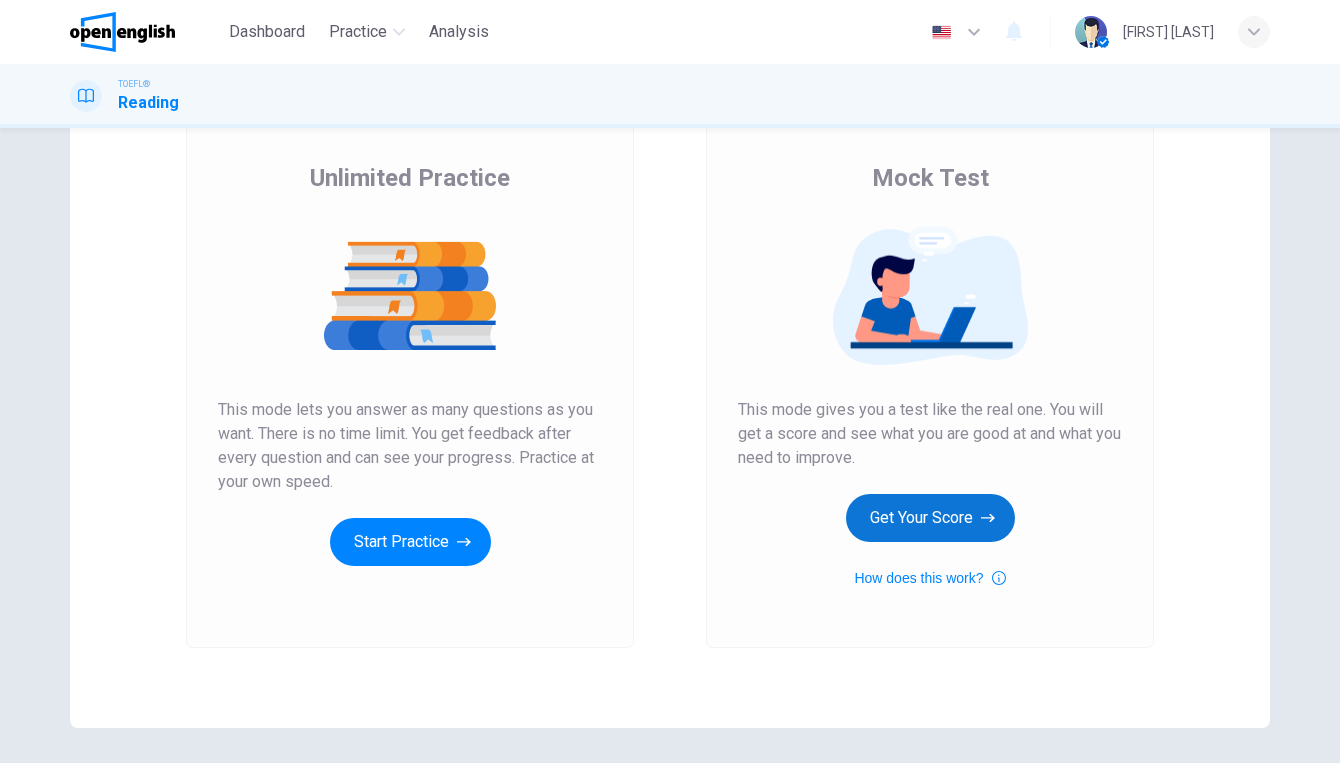 click on "Get Your Score" at bounding box center [930, 518] 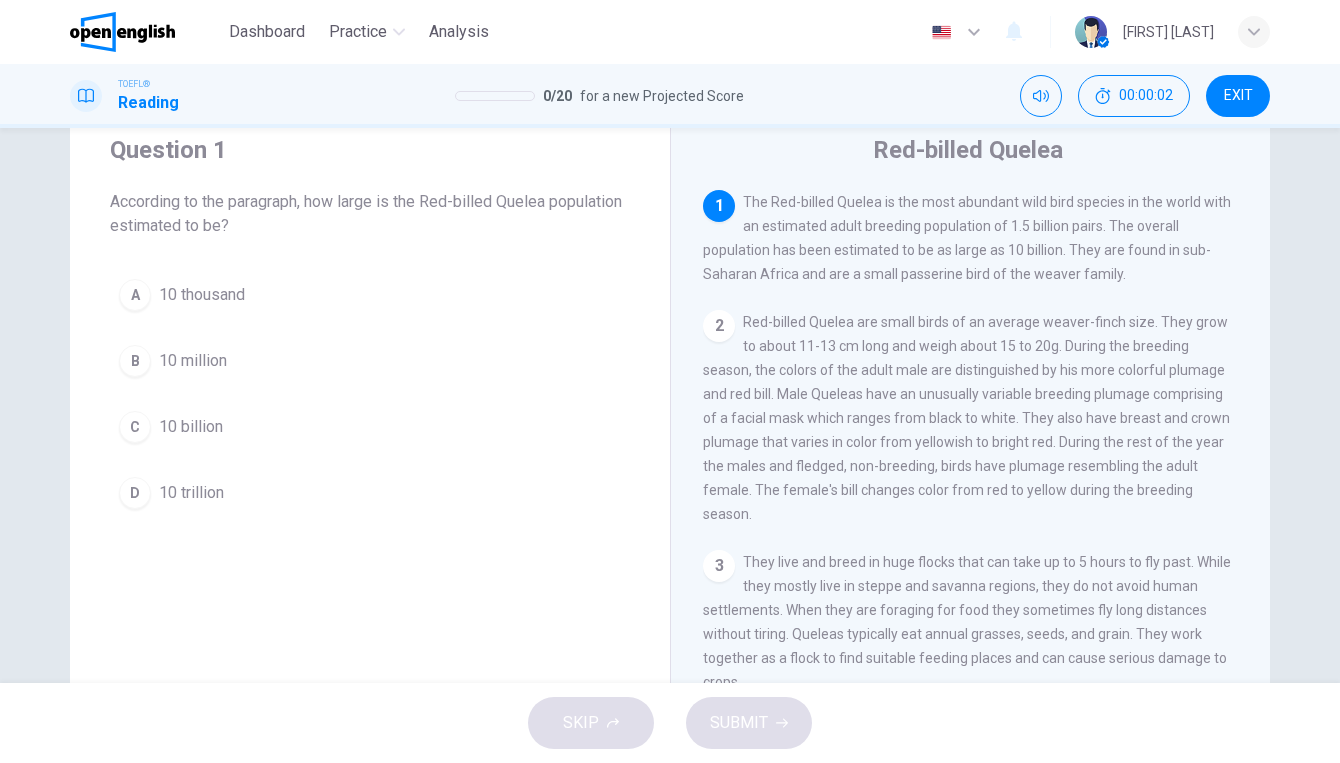 scroll, scrollTop: 68, scrollLeft: 0, axis: vertical 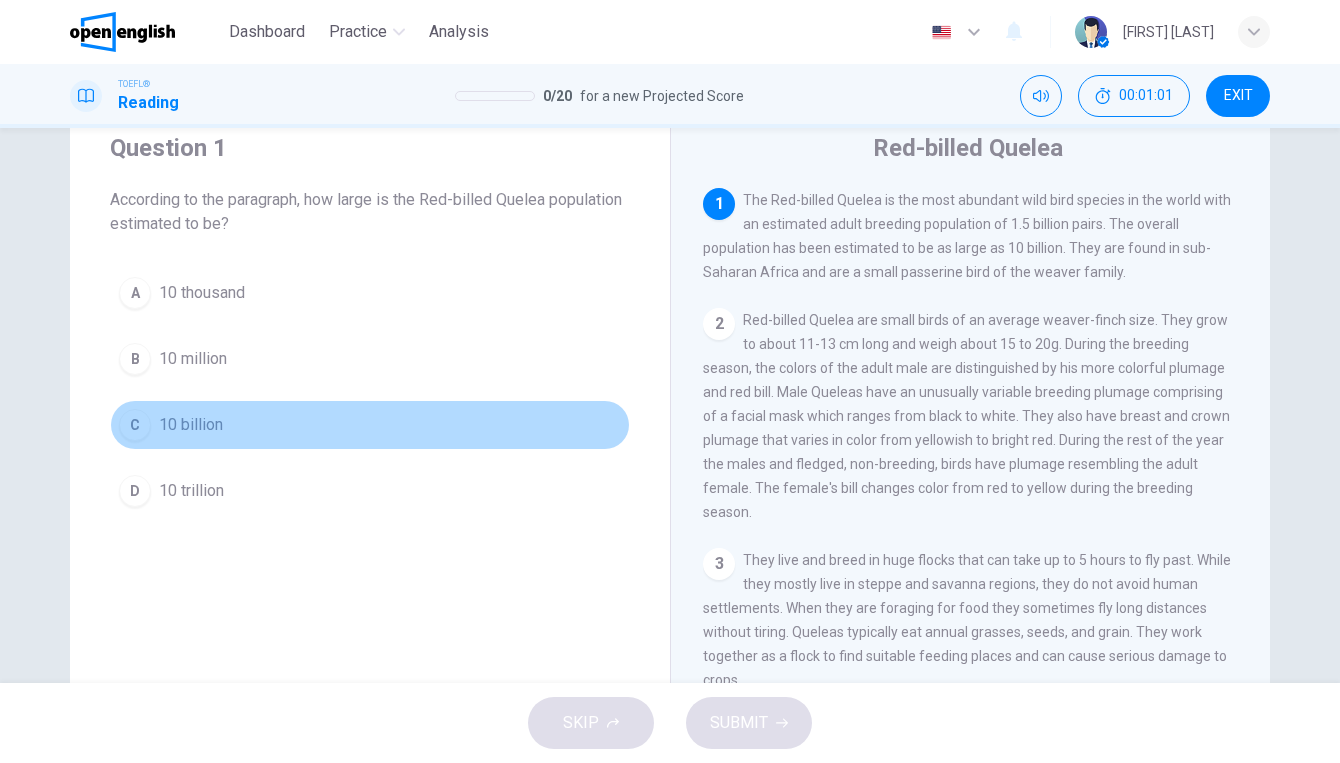 click on "C" at bounding box center (135, 425) 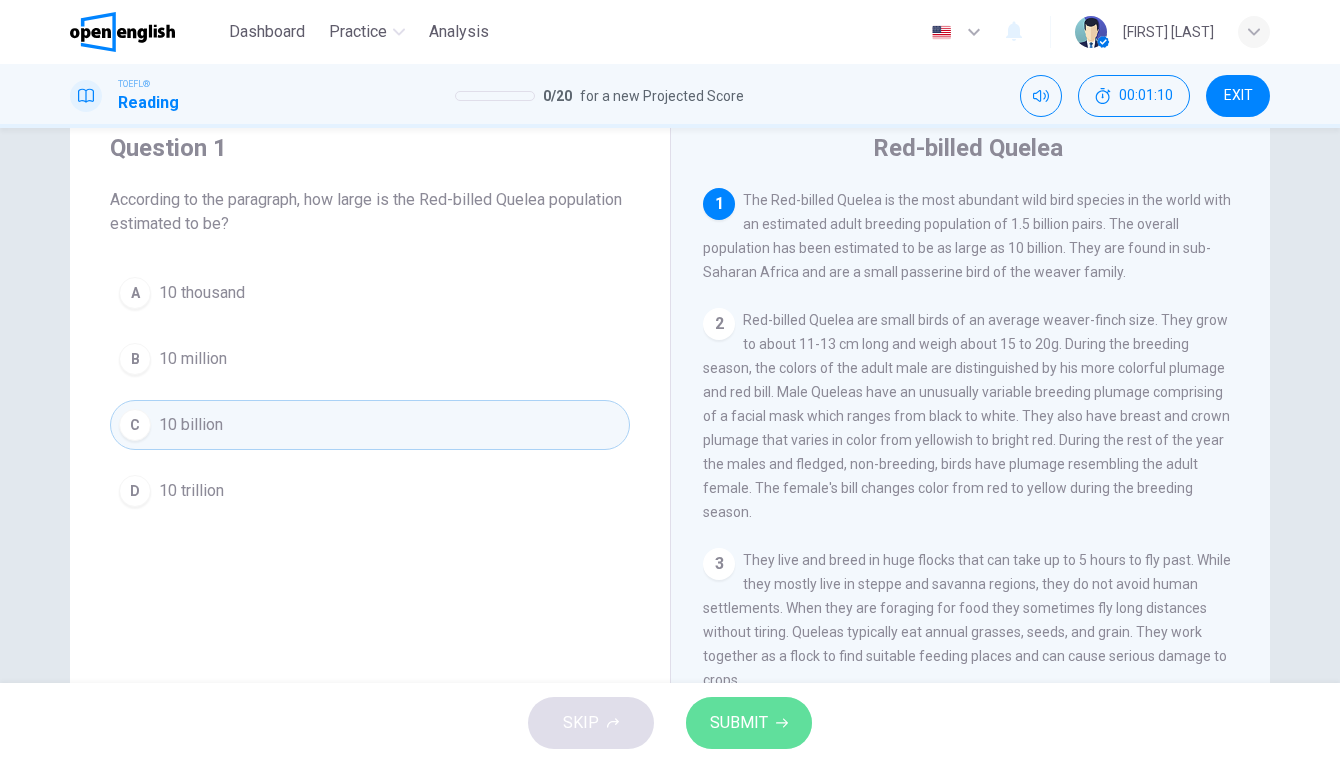 click on "SUBMIT" at bounding box center (739, 723) 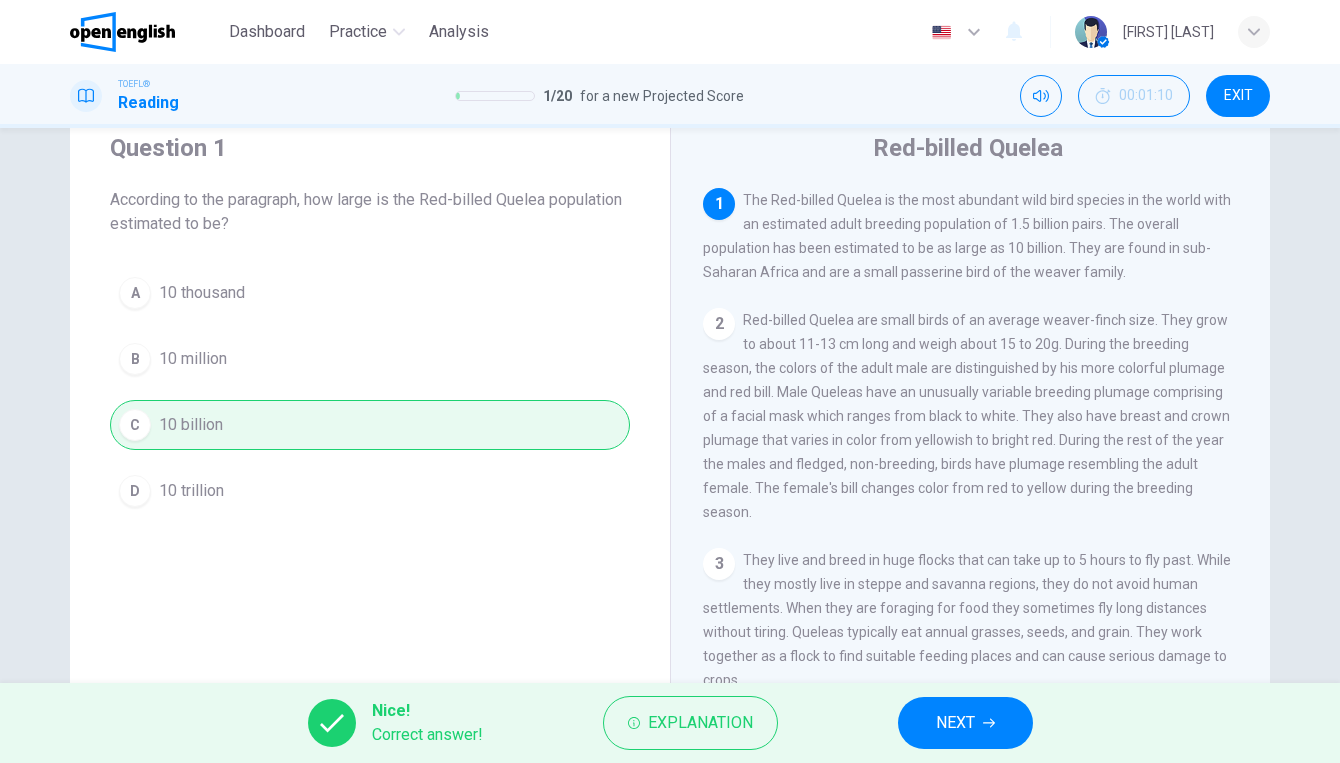 click on "NEXT" at bounding box center [955, 723] 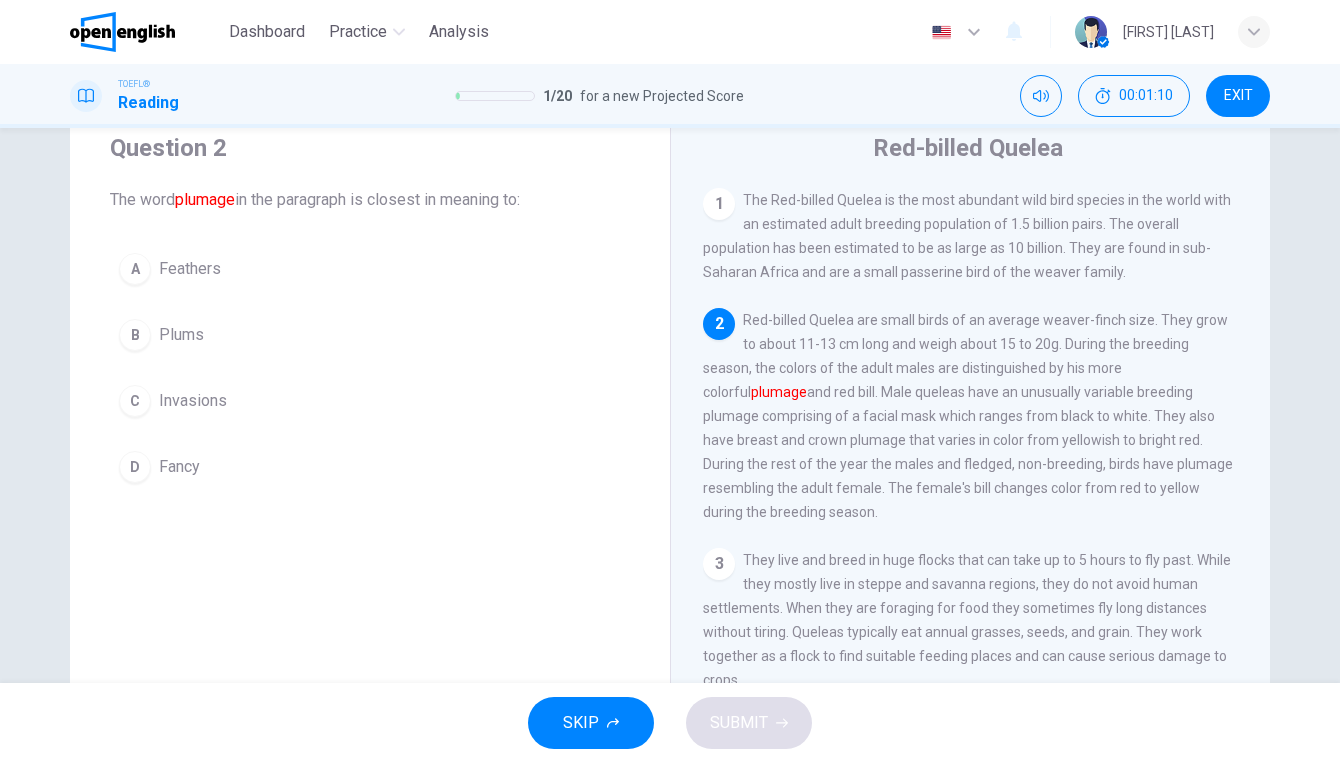 scroll, scrollTop: 120, scrollLeft: 0, axis: vertical 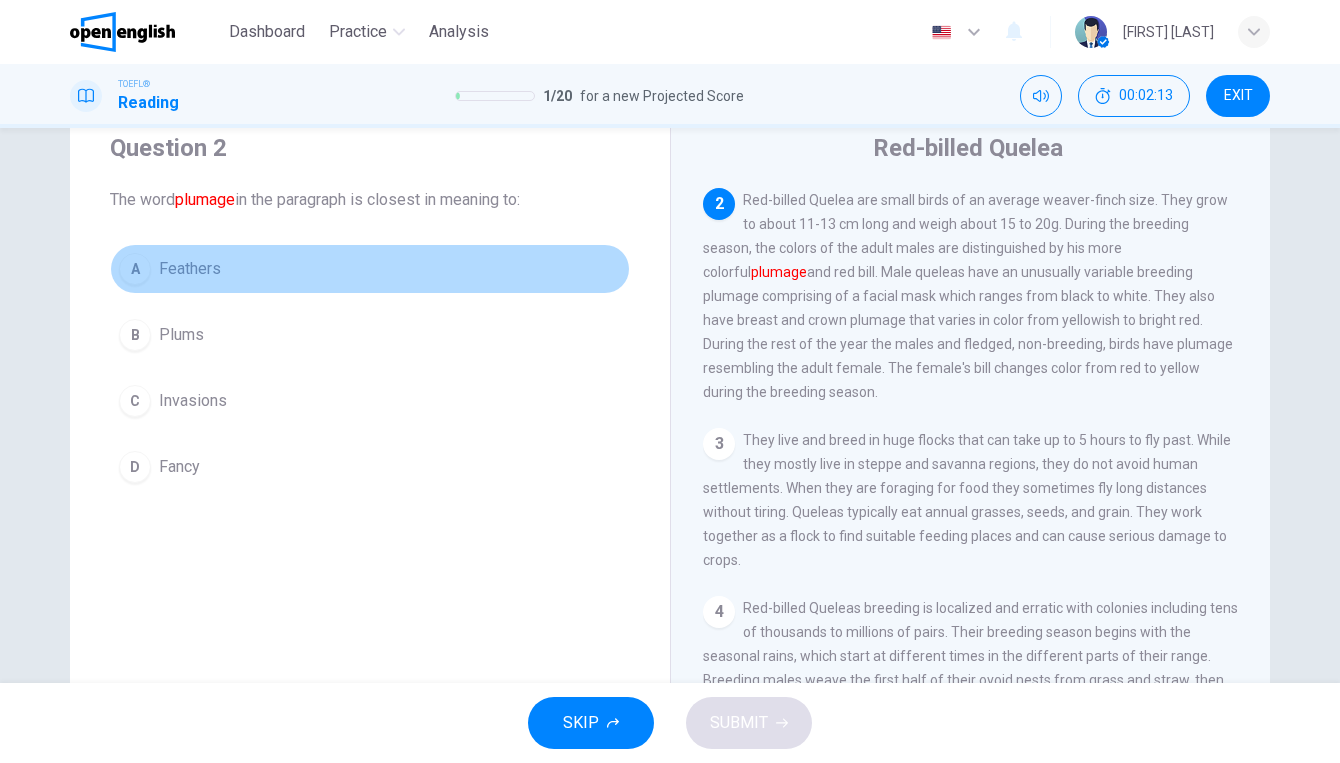 click on "A" at bounding box center [135, 269] 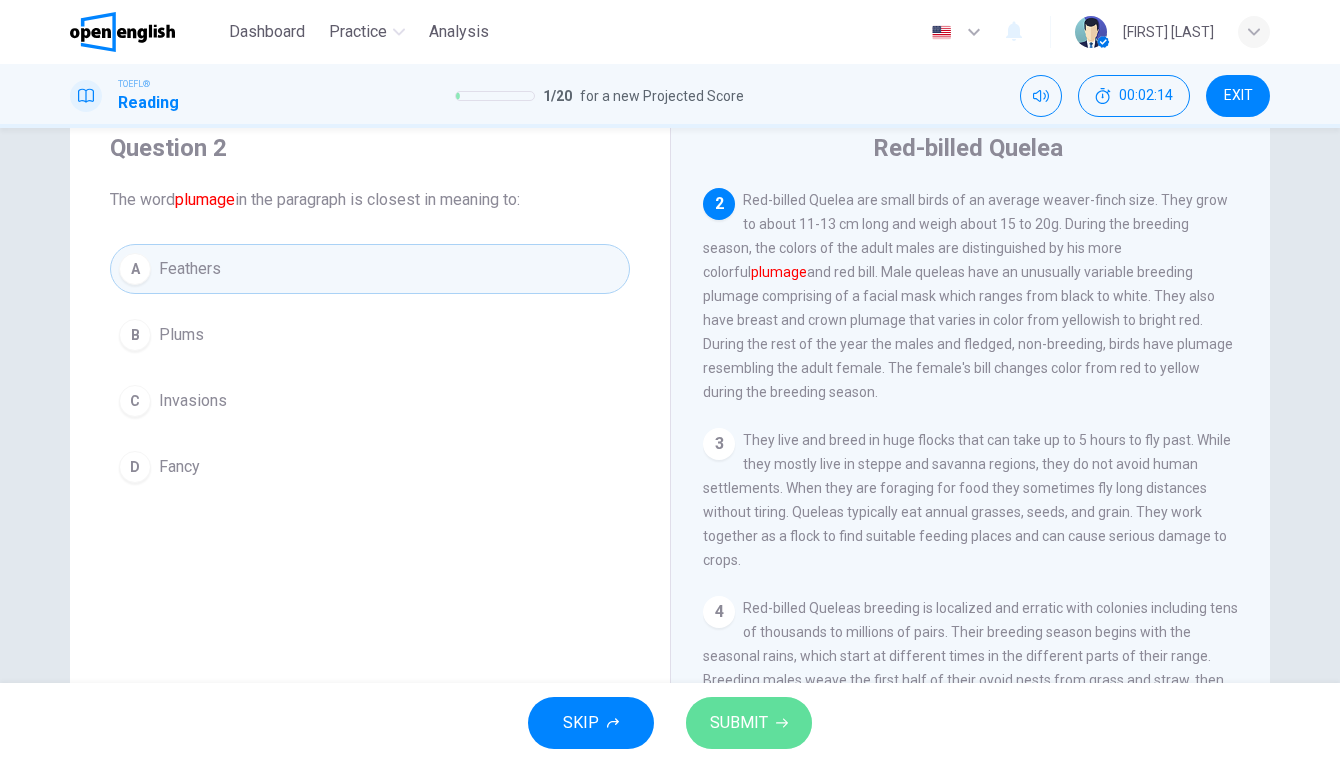 click on "SUBMIT" at bounding box center (739, 723) 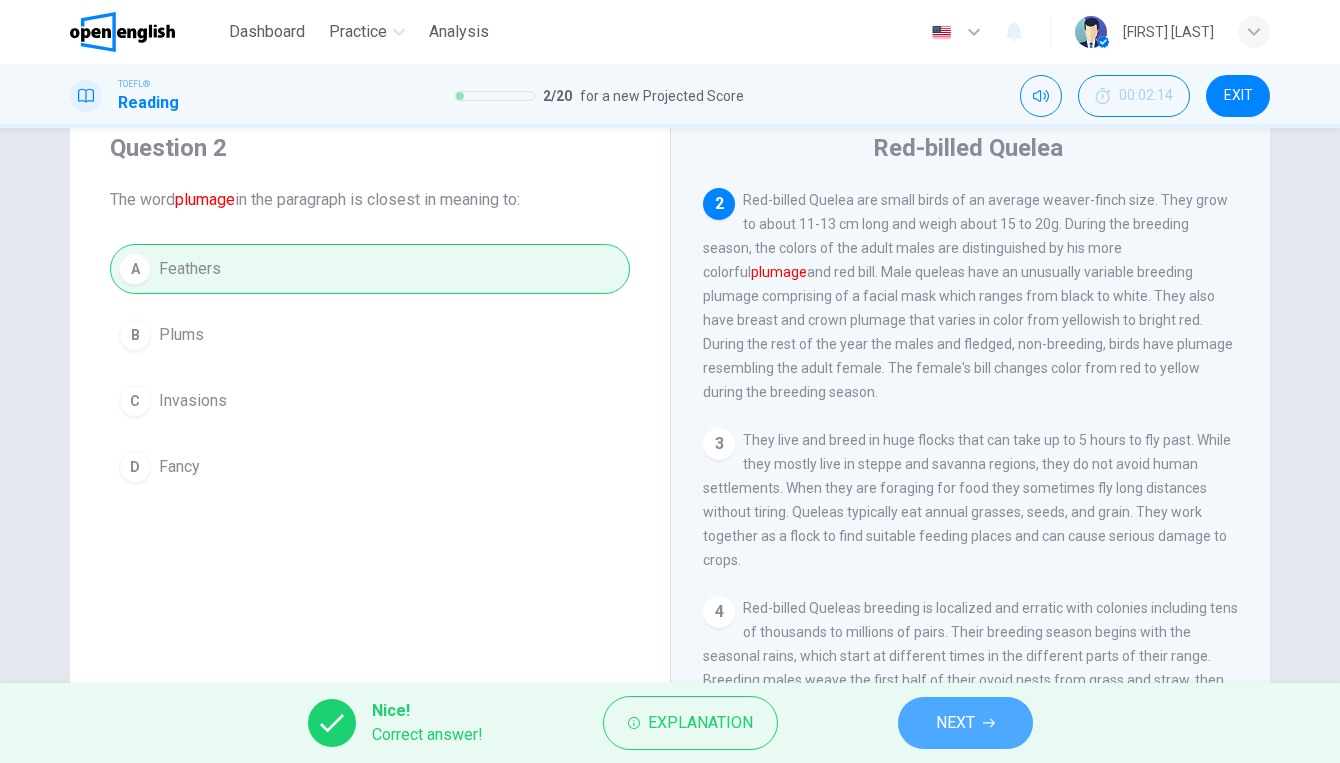 click on "NEXT" at bounding box center [965, 723] 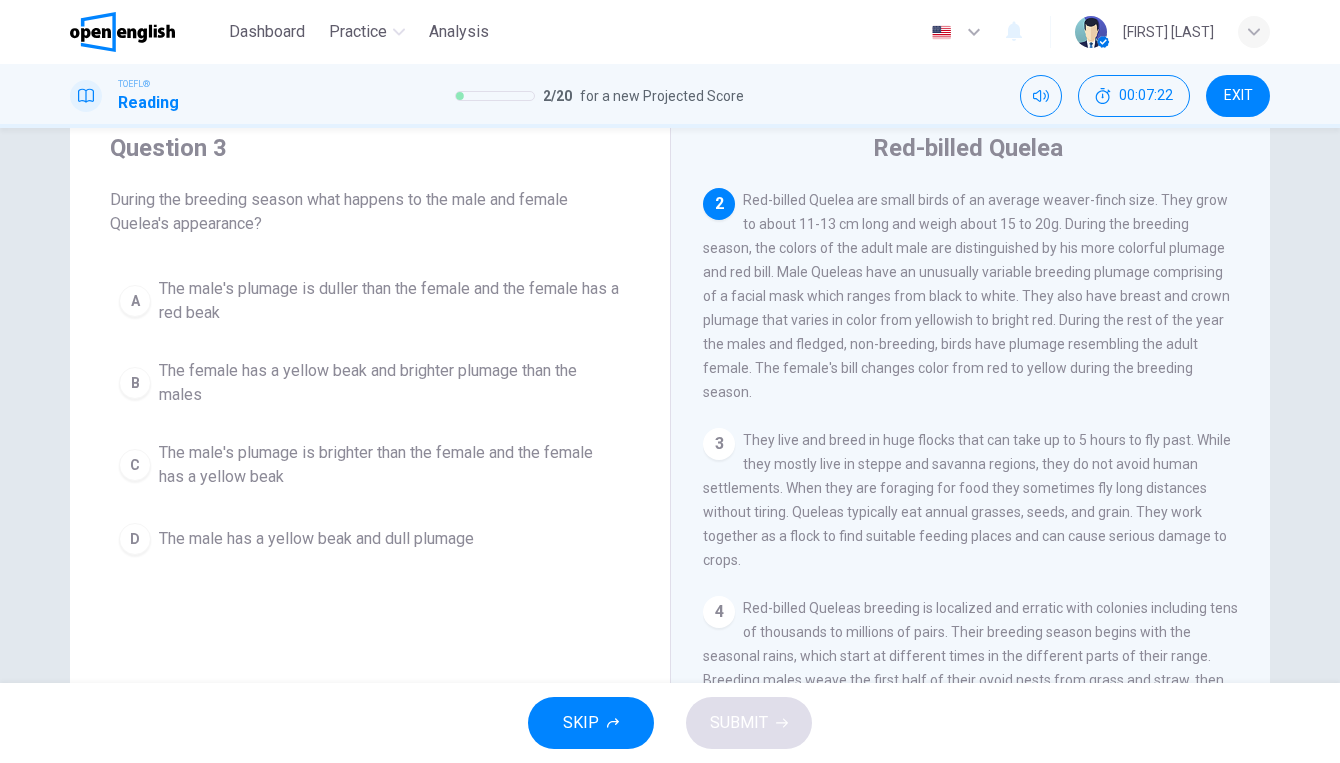 click on "C" at bounding box center (135, 465) 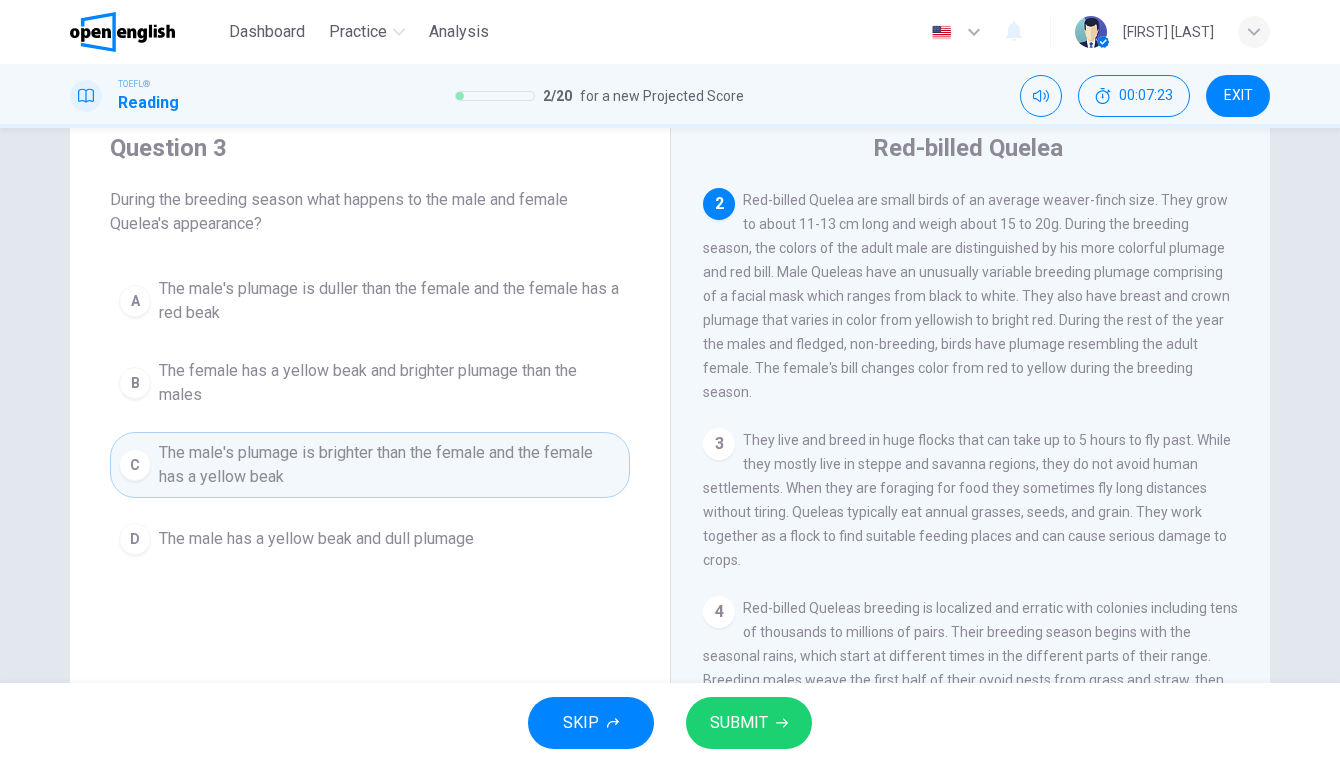 click on "SUBMIT" at bounding box center (739, 723) 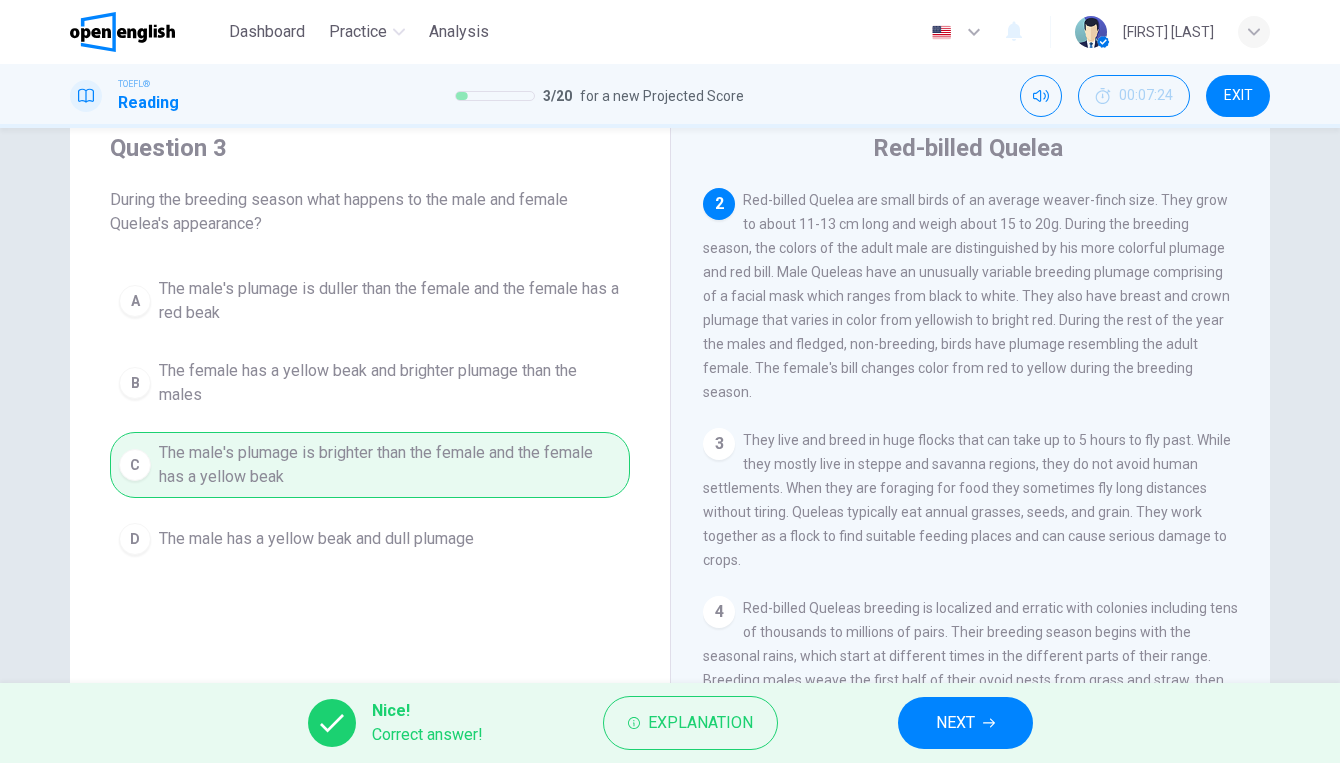 click on "NEXT" at bounding box center [965, 723] 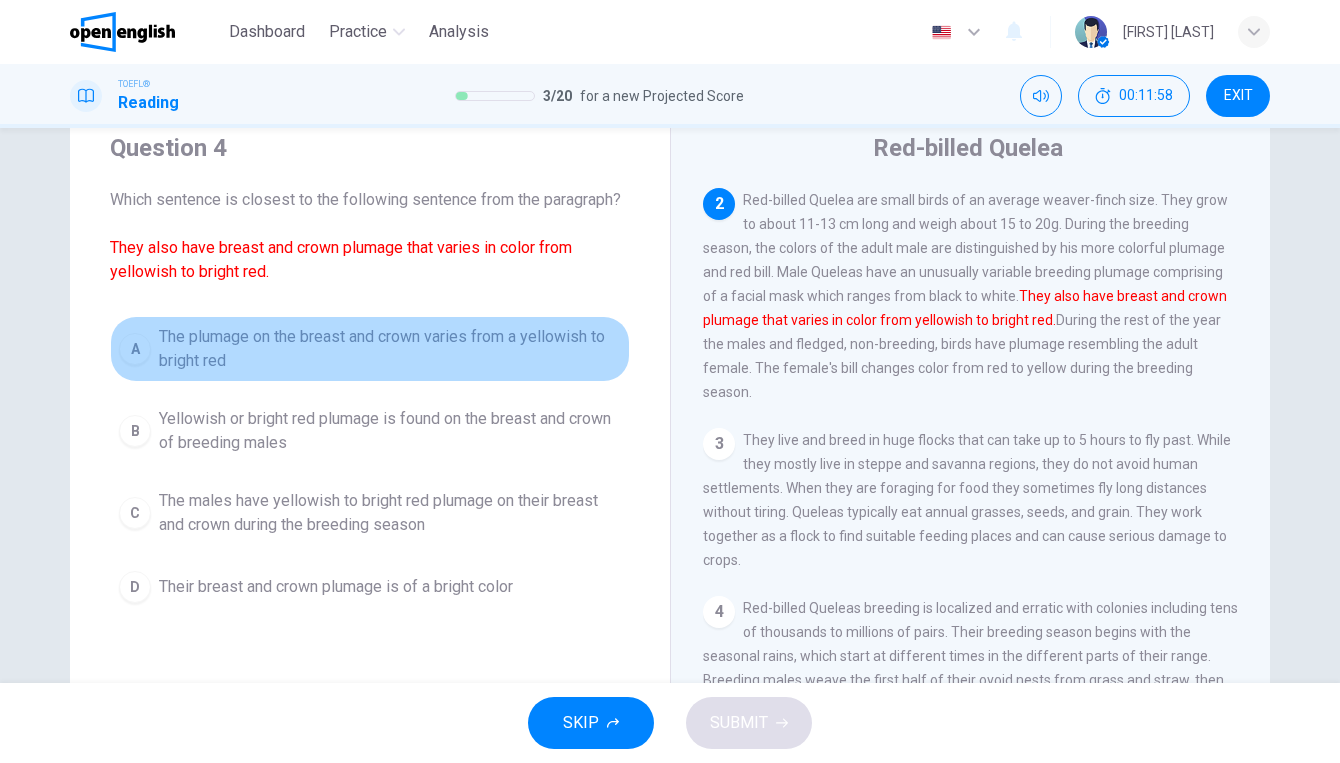 click on "The plumage on the breast and crown varies from a yellowish to bright red" at bounding box center [390, 349] 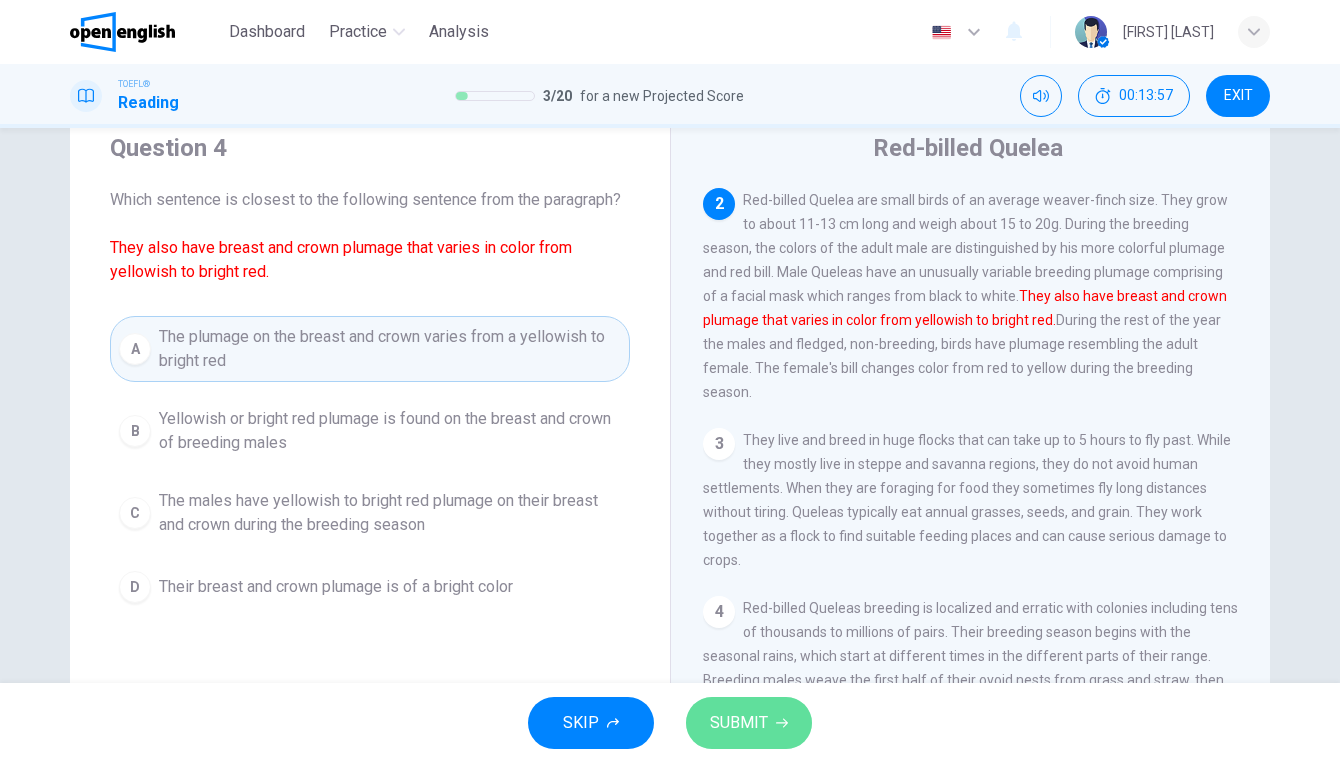 click on "SUBMIT" at bounding box center [749, 723] 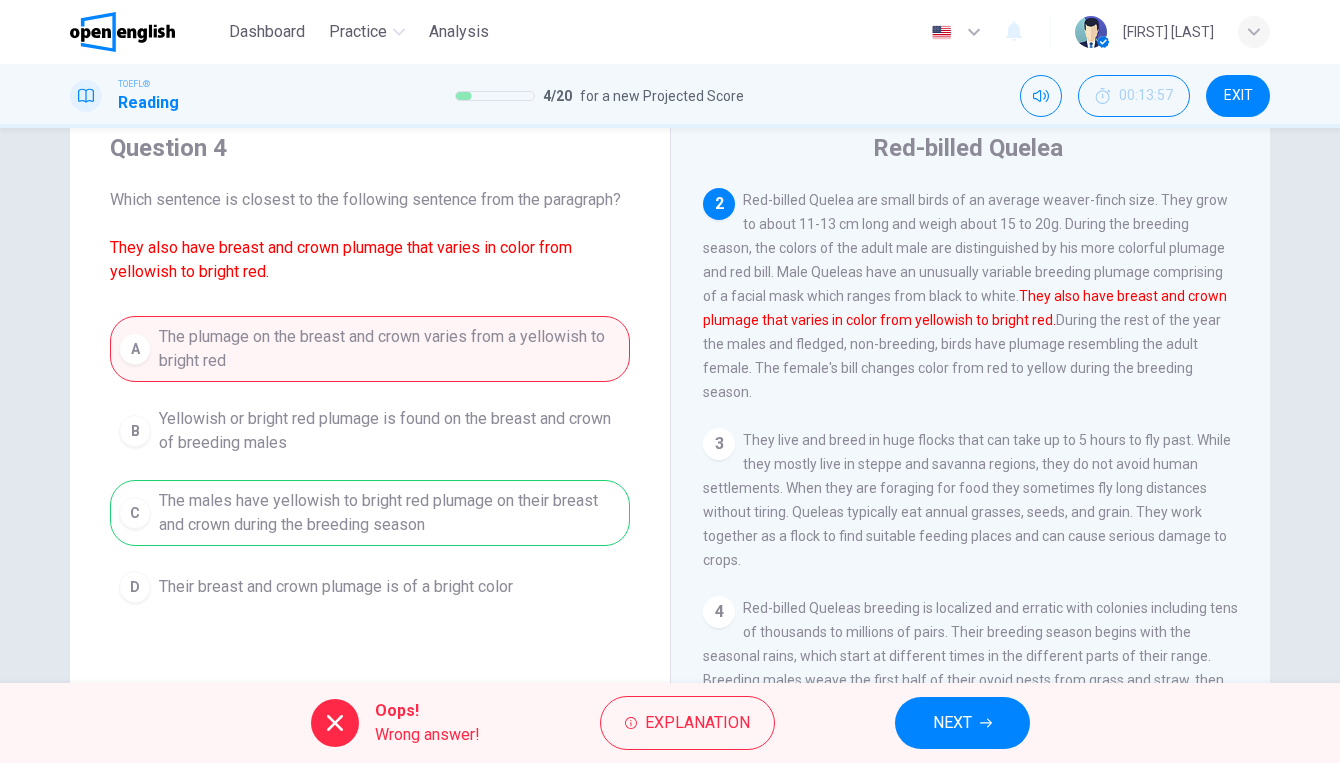 click on "A The plumage on the breast and crown varies from a yellowish to bright red B Yellowish or bright red plumage is found on the breast and crown of breeding males C The males have yellowish to bright red plumage on their breast and crown during the breeding season D Their breast and crown plumage is of a bright color" at bounding box center [370, 464] 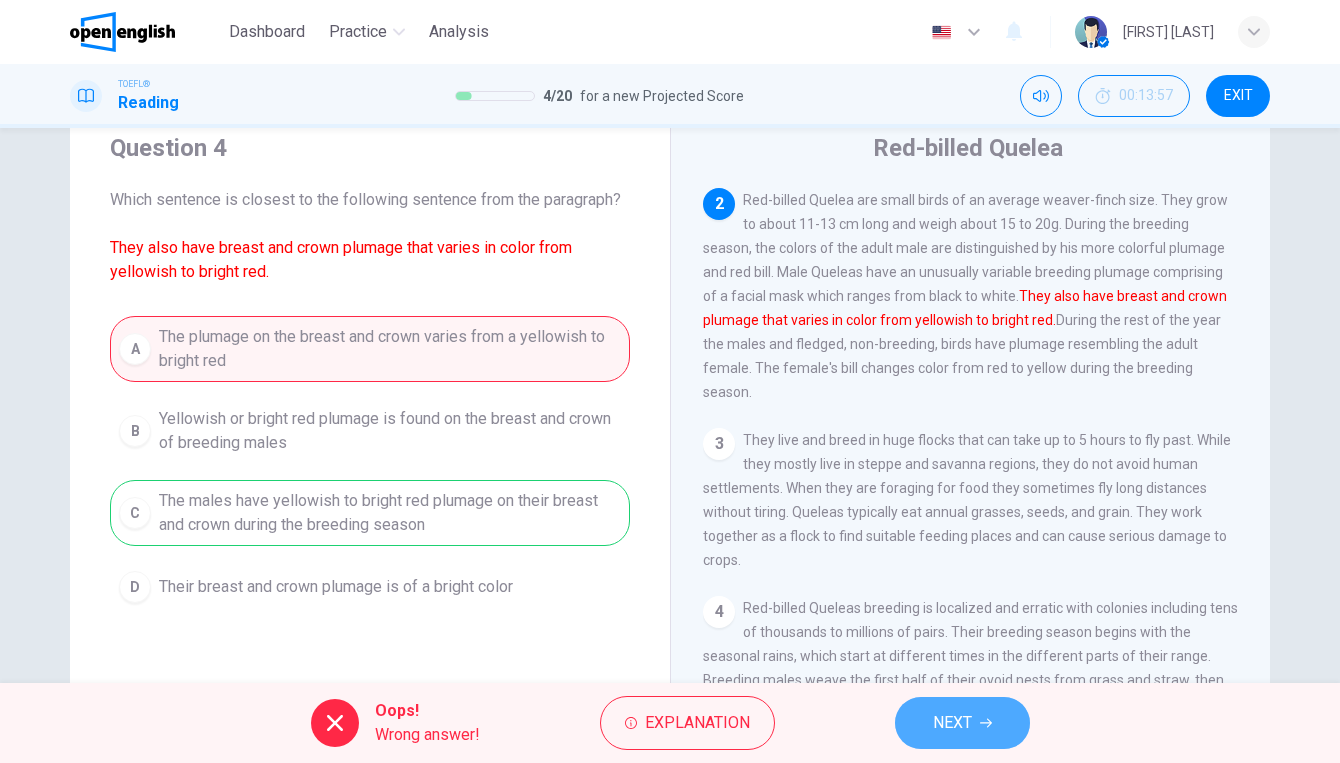 click on "NEXT" at bounding box center [962, 723] 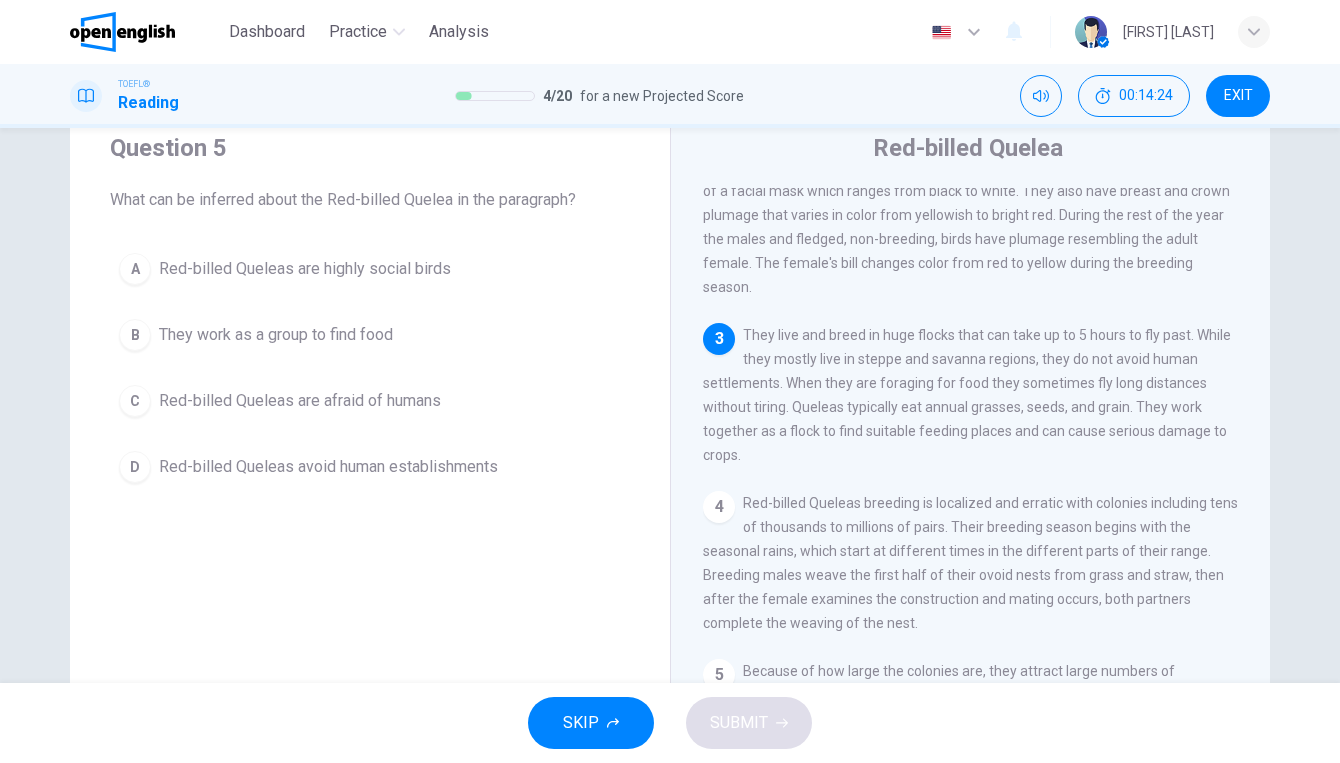 scroll, scrollTop: 227, scrollLeft: 0, axis: vertical 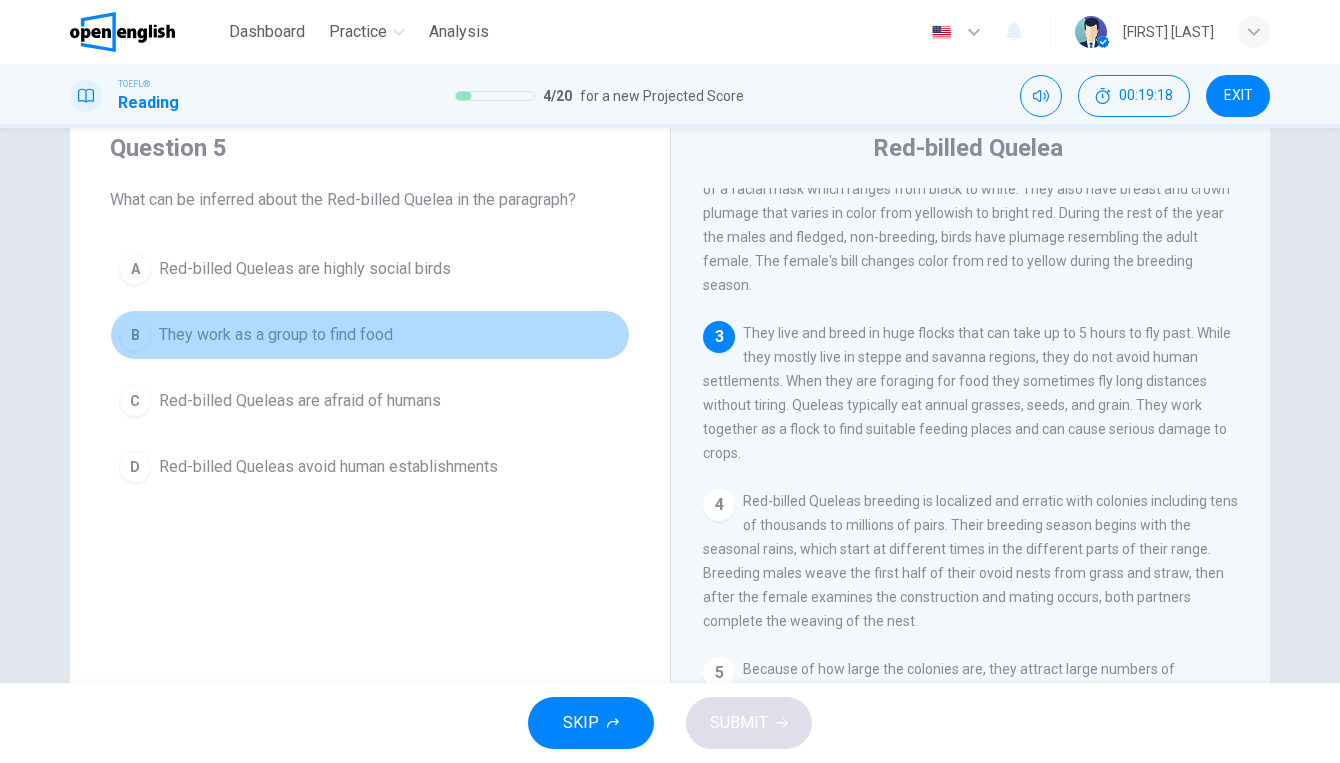 click on "B" at bounding box center [135, 335] 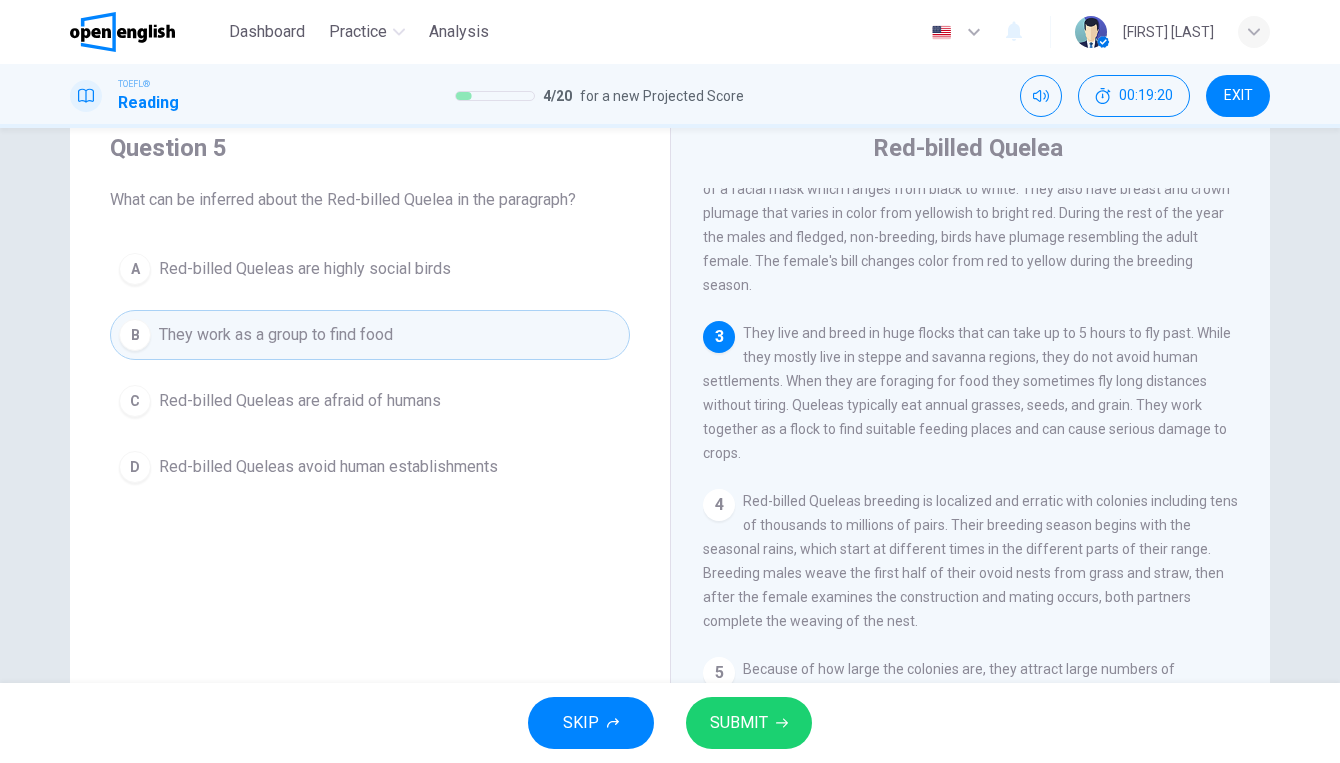click on "SUBMIT" at bounding box center [749, 723] 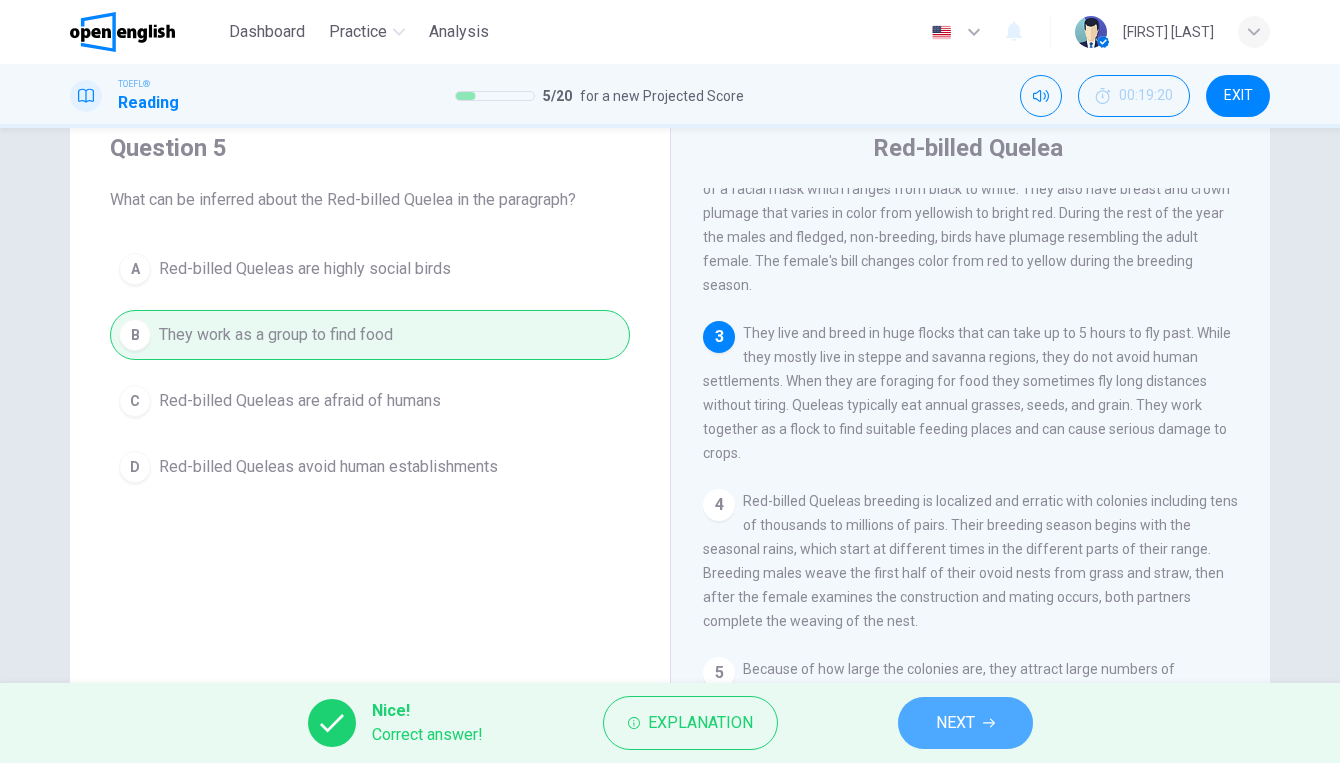 click on "NEXT" at bounding box center [955, 723] 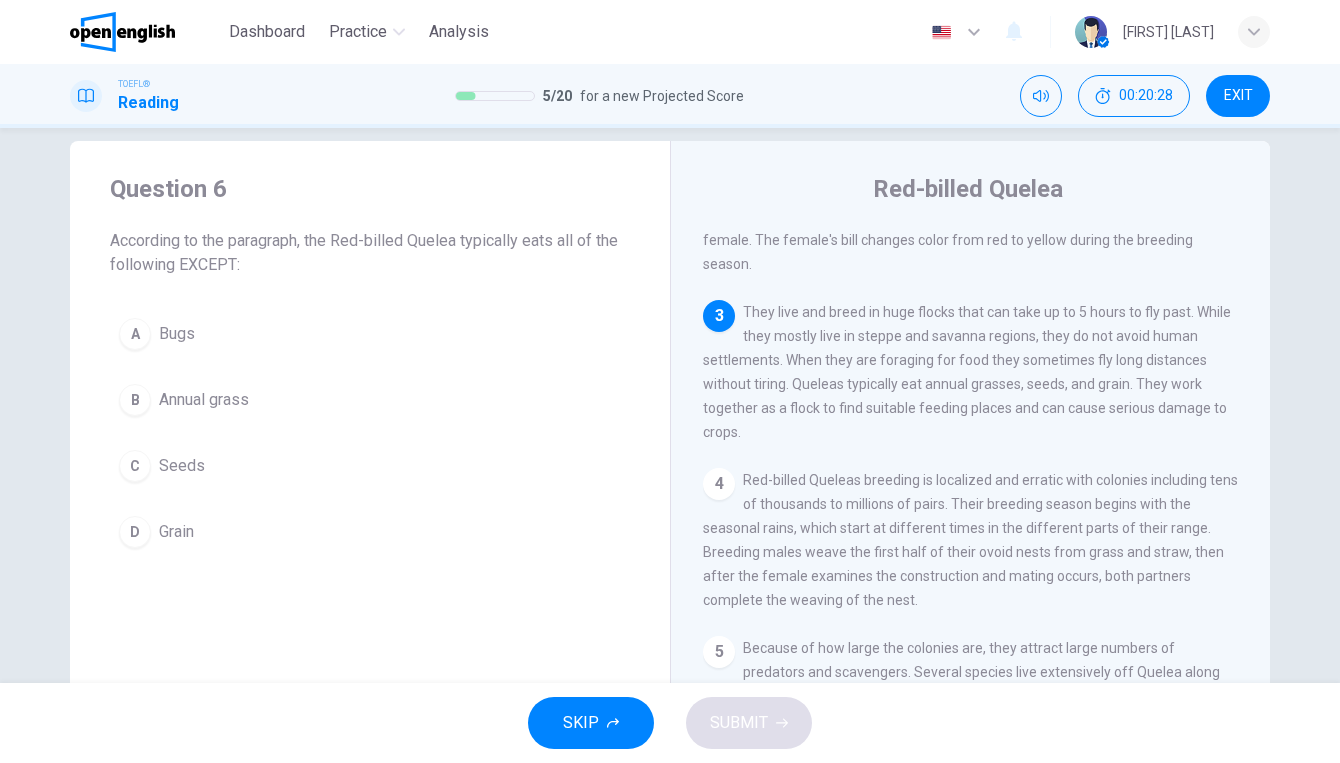 scroll, scrollTop: 31, scrollLeft: 0, axis: vertical 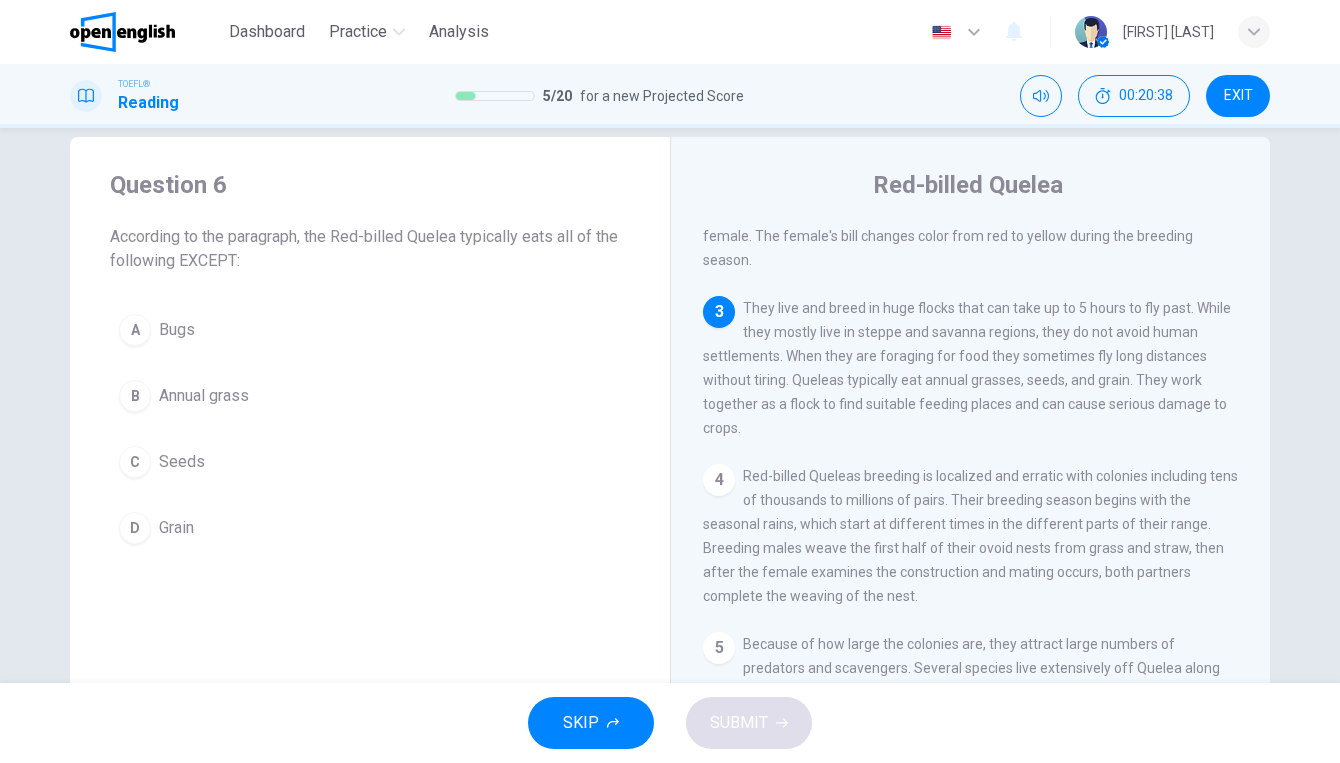 click on "A" at bounding box center [135, 330] 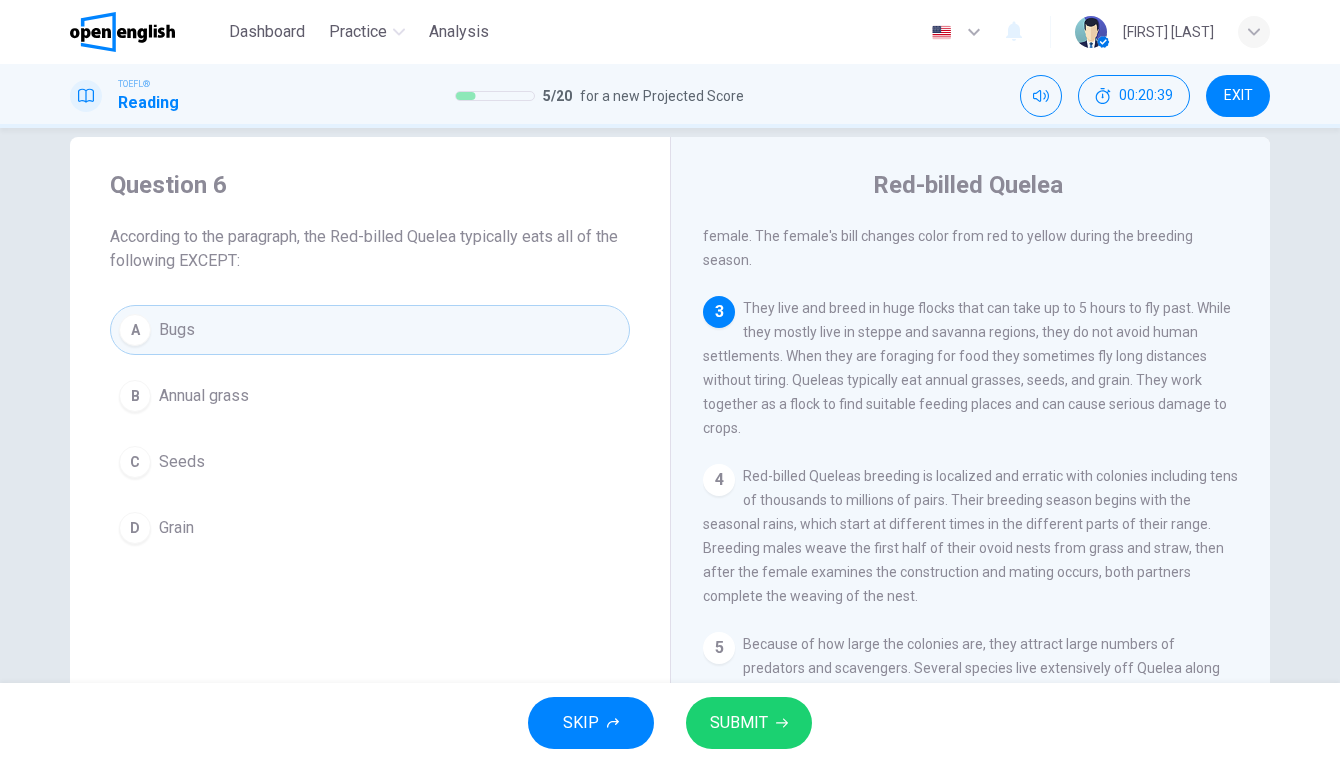 click on "SUBMIT" at bounding box center [749, 723] 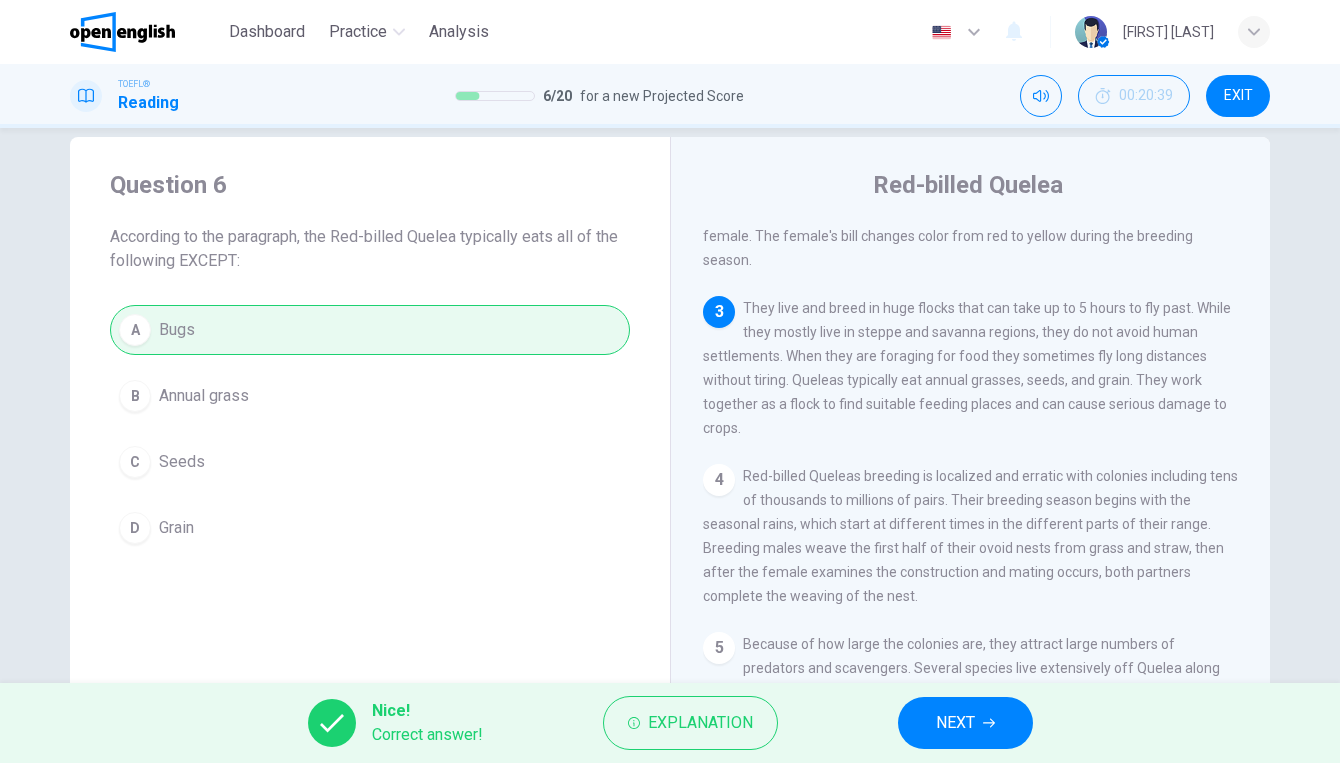 click on "NEXT" at bounding box center (955, 723) 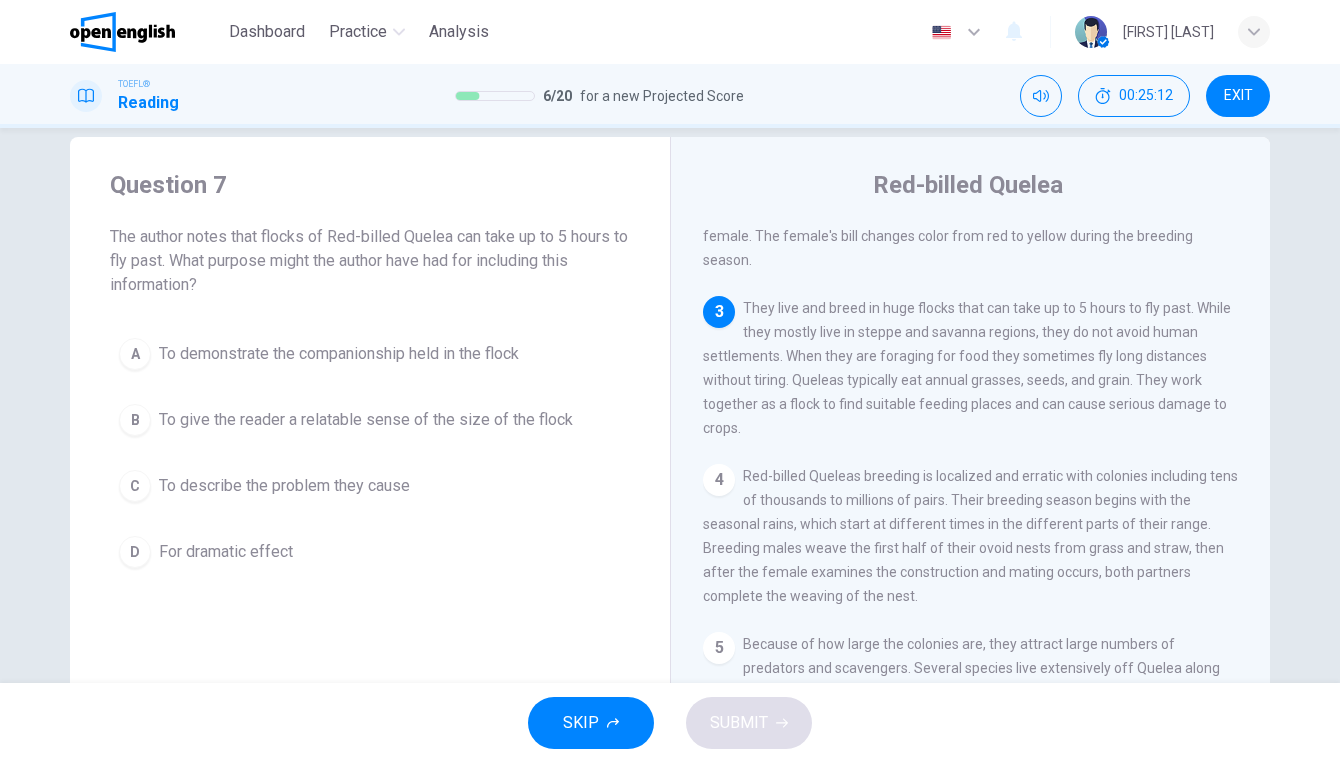click on "B To give the reader a relatable sense of the size of the flock" at bounding box center (370, 420) 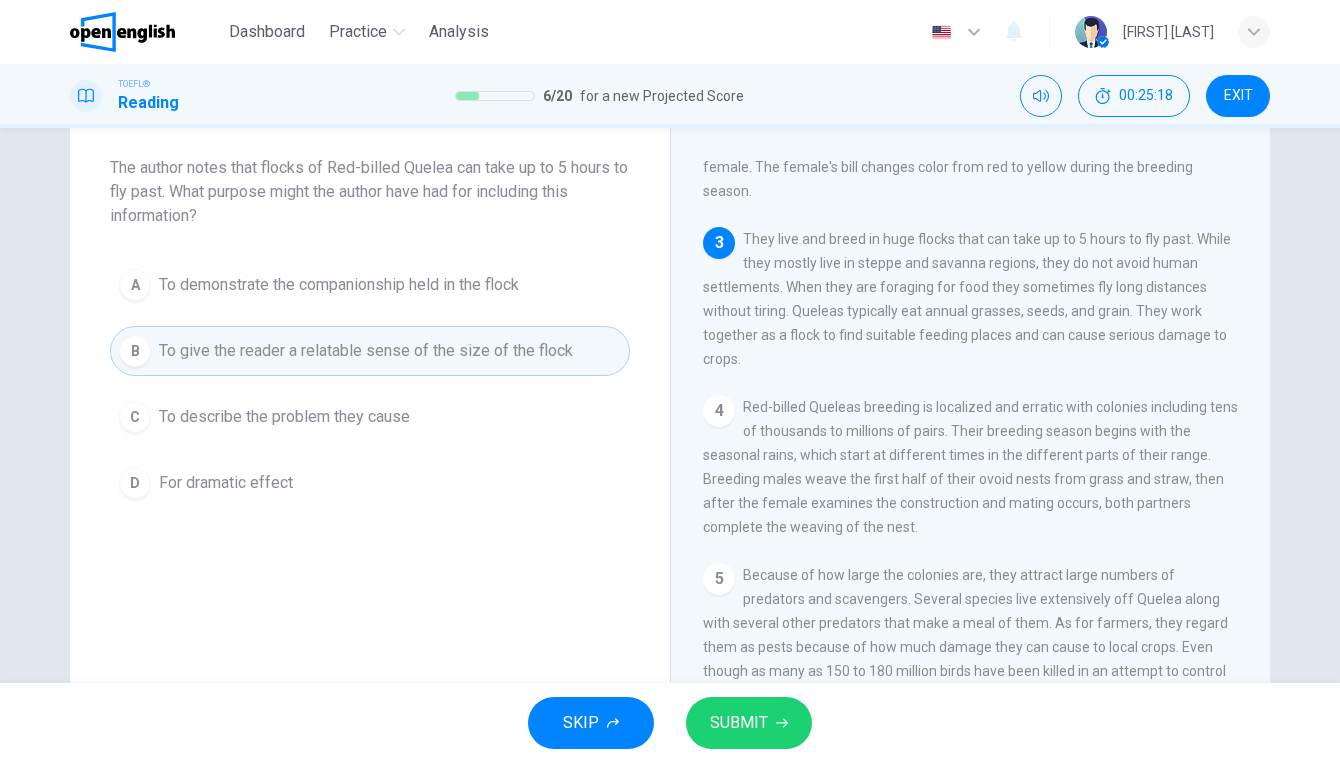 scroll, scrollTop: 123, scrollLeft: 0, axis: vertical 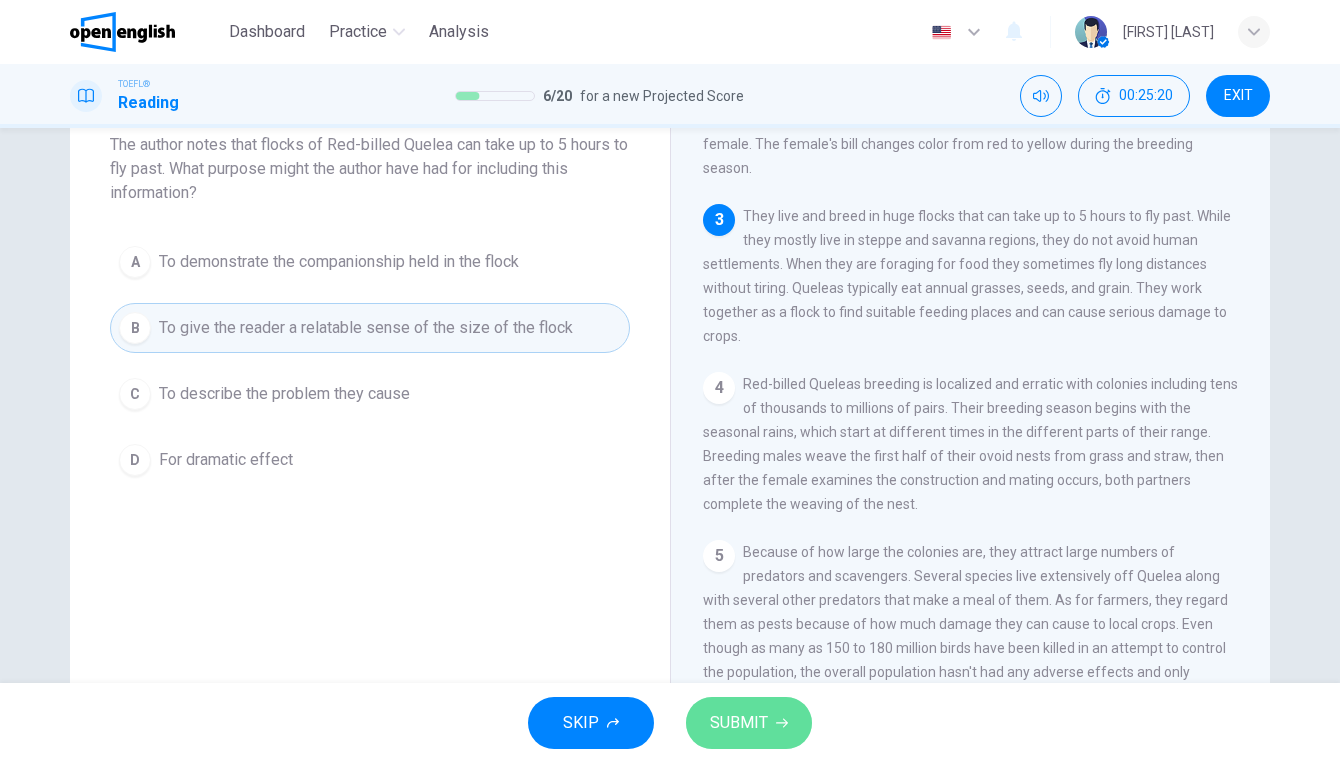 click on "SUBMIT" at bounding box center [749, 723] 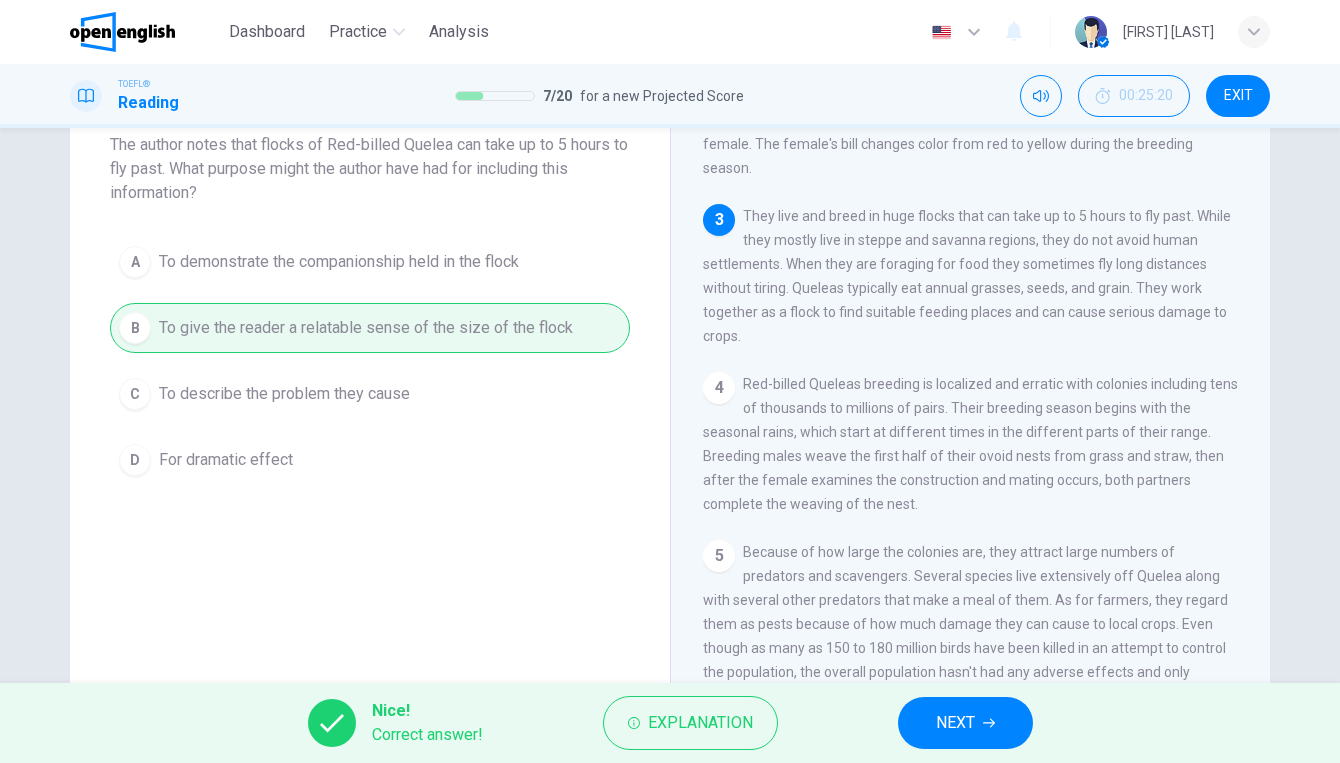 click on "NEXT" at bounding box center (965, 723) 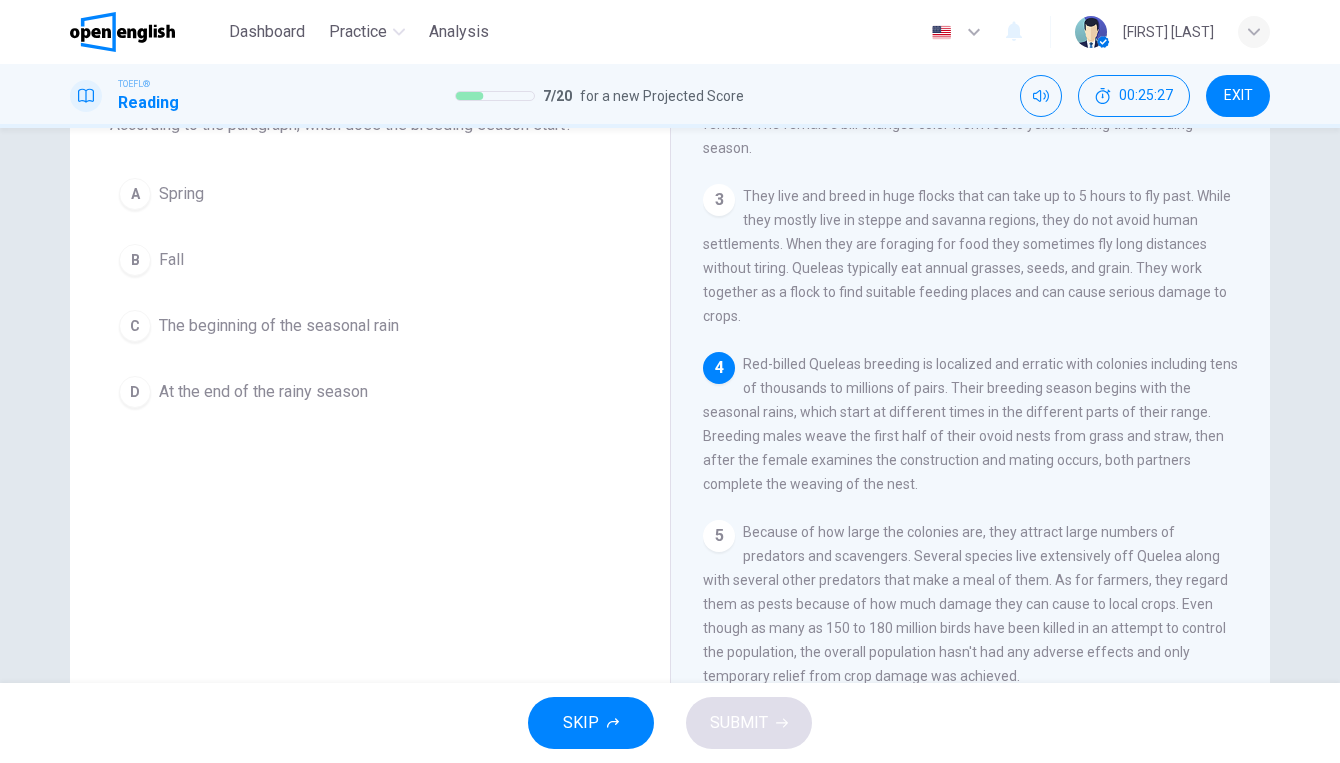 scroll, scrollTop: 149, scrollLeft: 0, axis: vertical 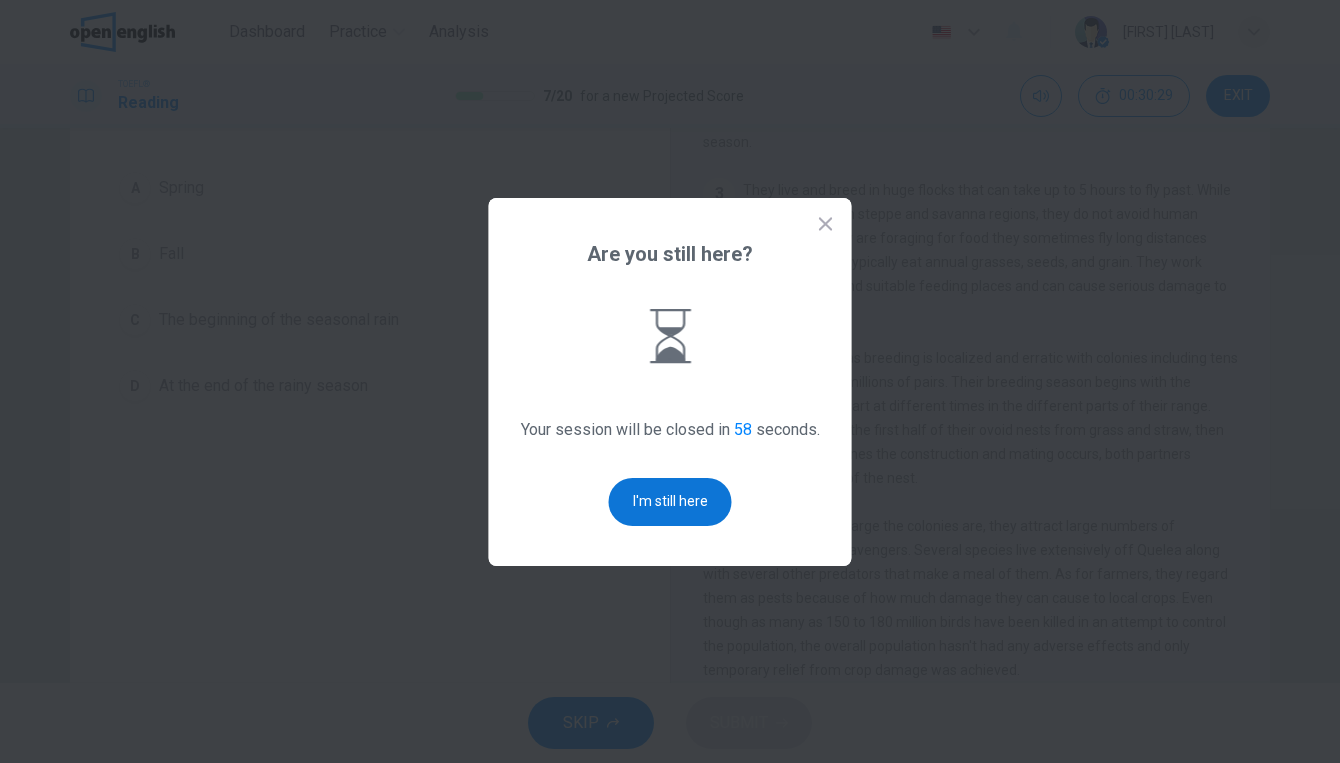 click on "I'm still here" at bounding box center (670, 502) 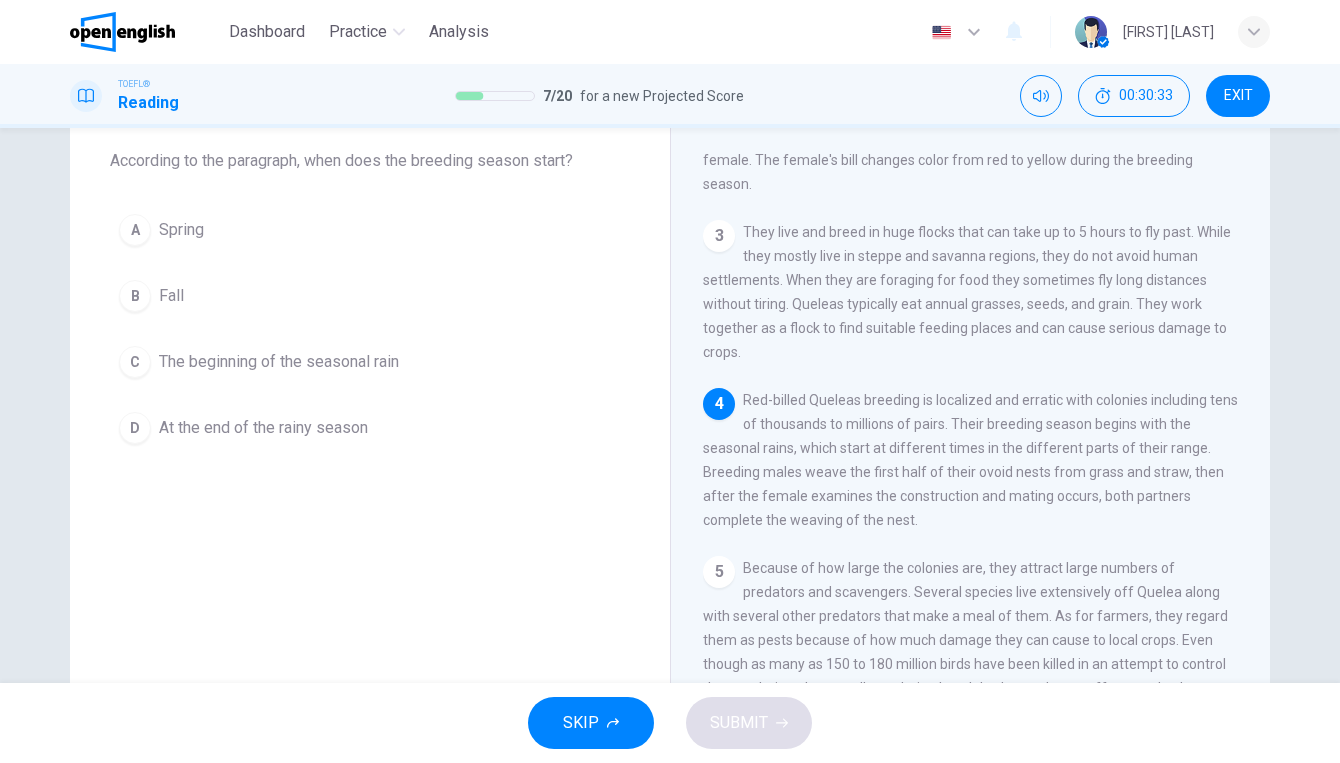 scroll, scrollTop: 103, scrollLeft: 0, axis: vertical 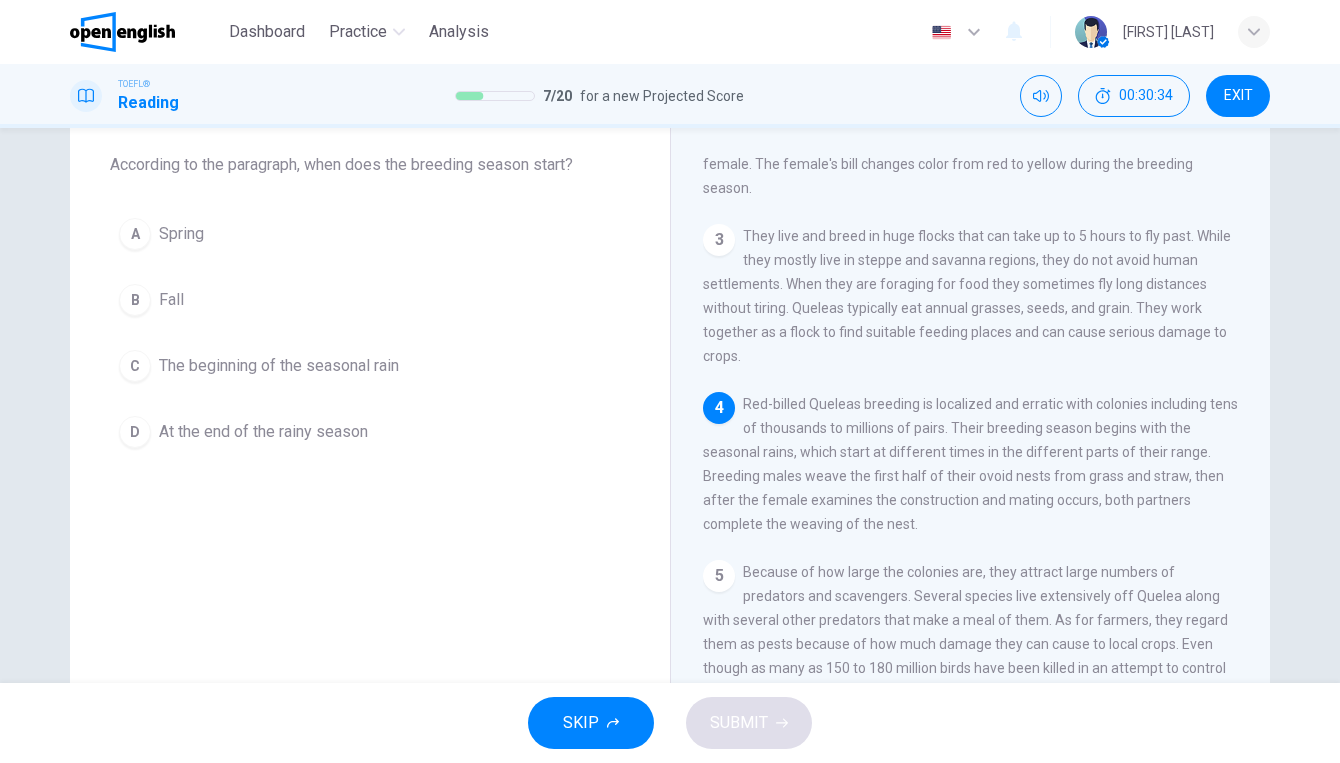click on "C" at bounding box center [135, 366] 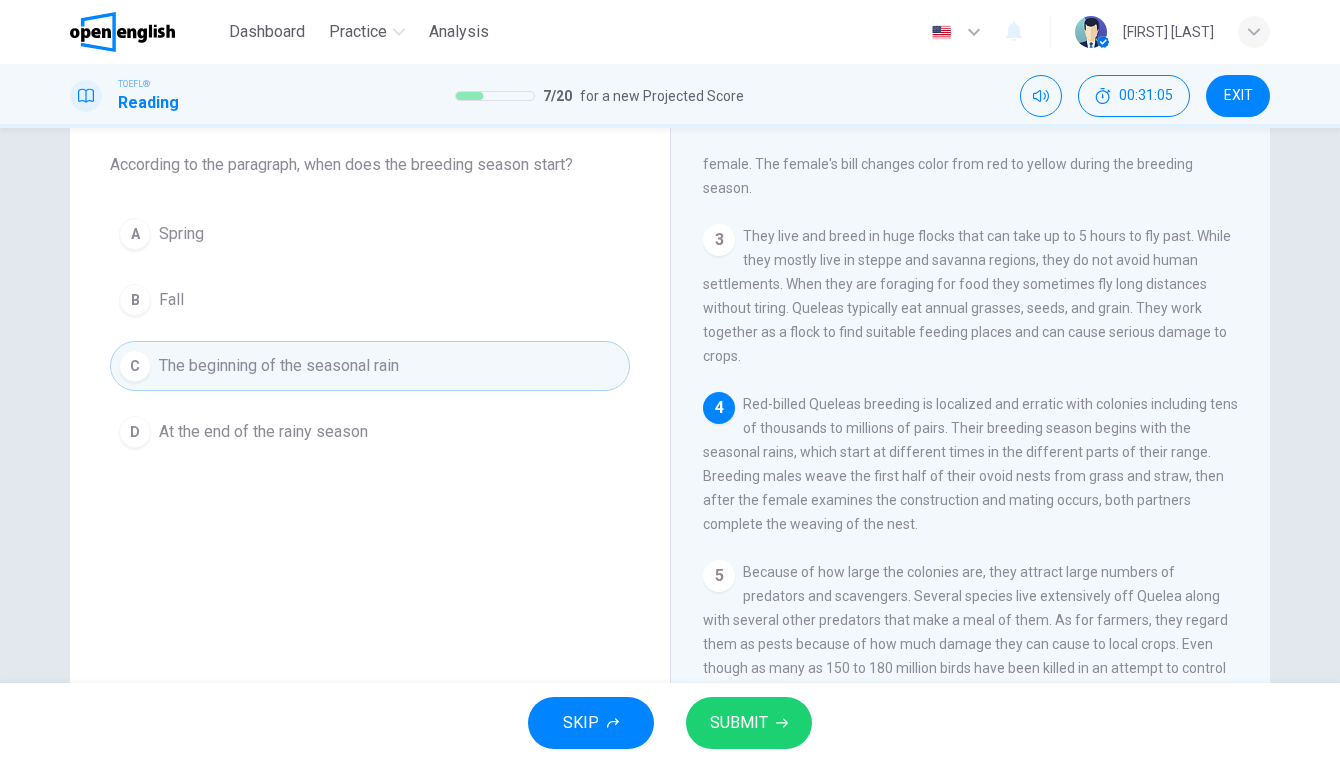 click on "SUBMIT" at bounding box center [739, 723] 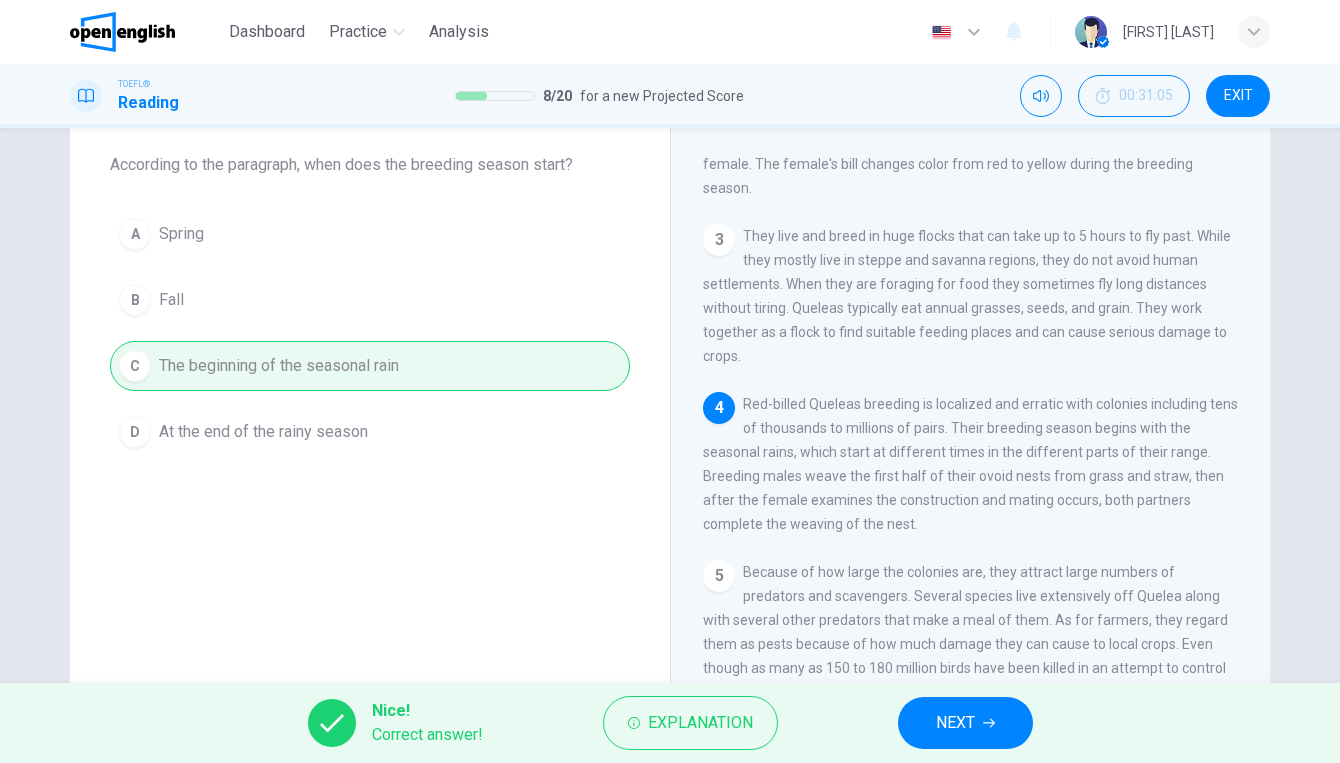 click on "NEXT" at bounding box center (955, 723) 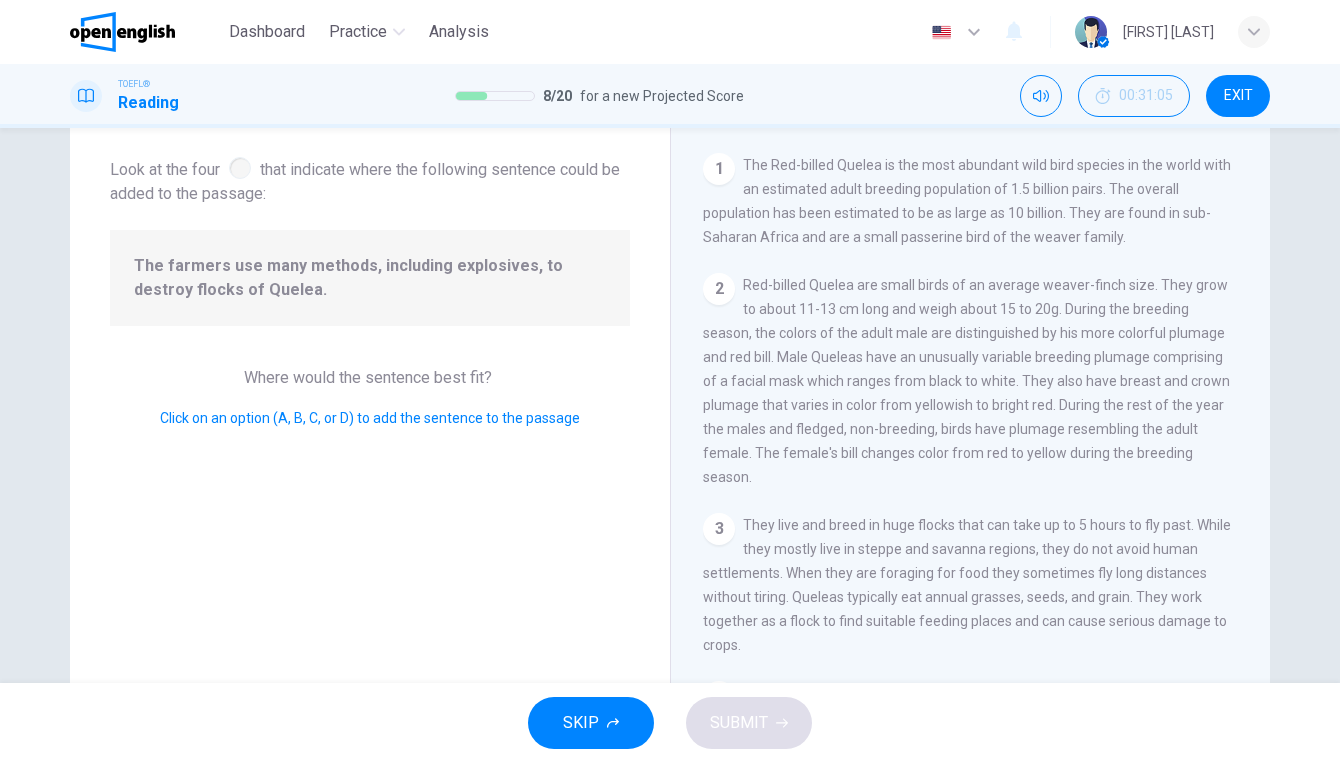 scroll, scrollTop: 321, scrollLeft: 0, axis: vertical 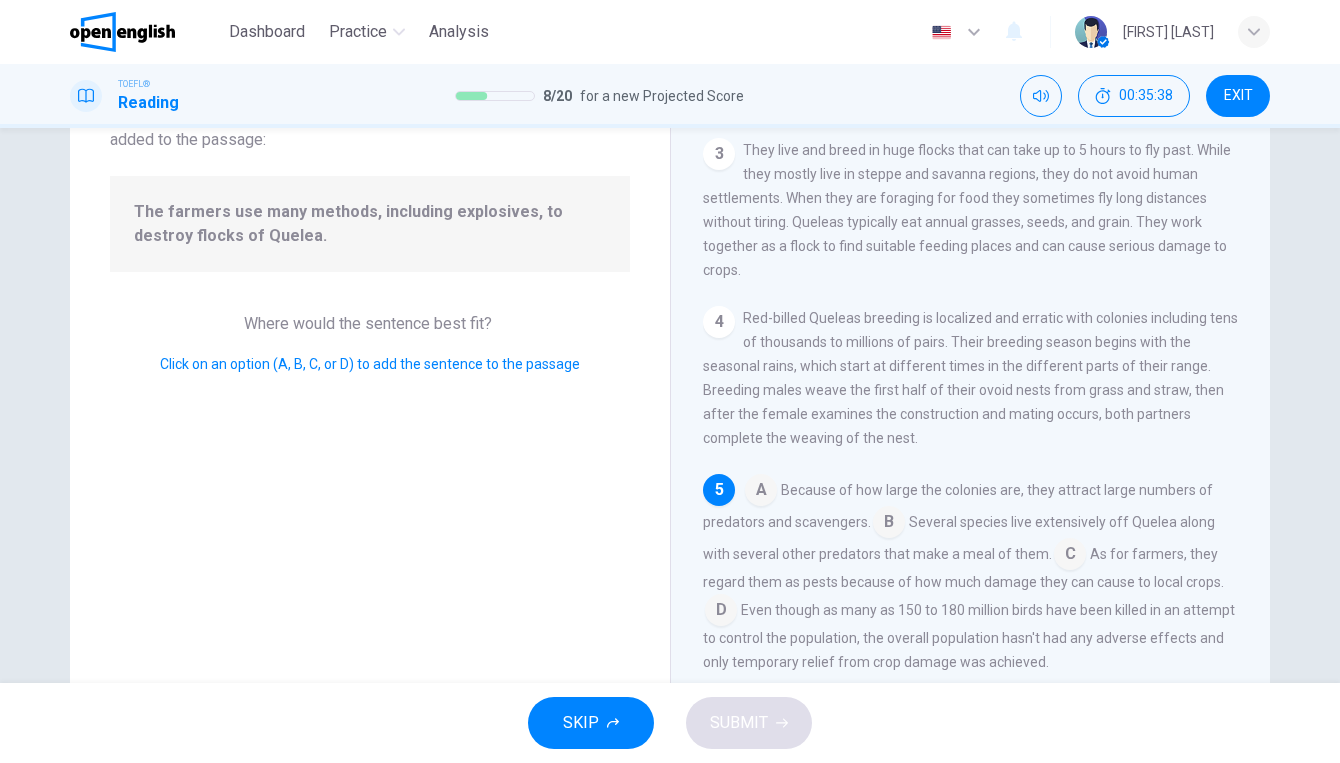 click at bounding box center [721, 612] 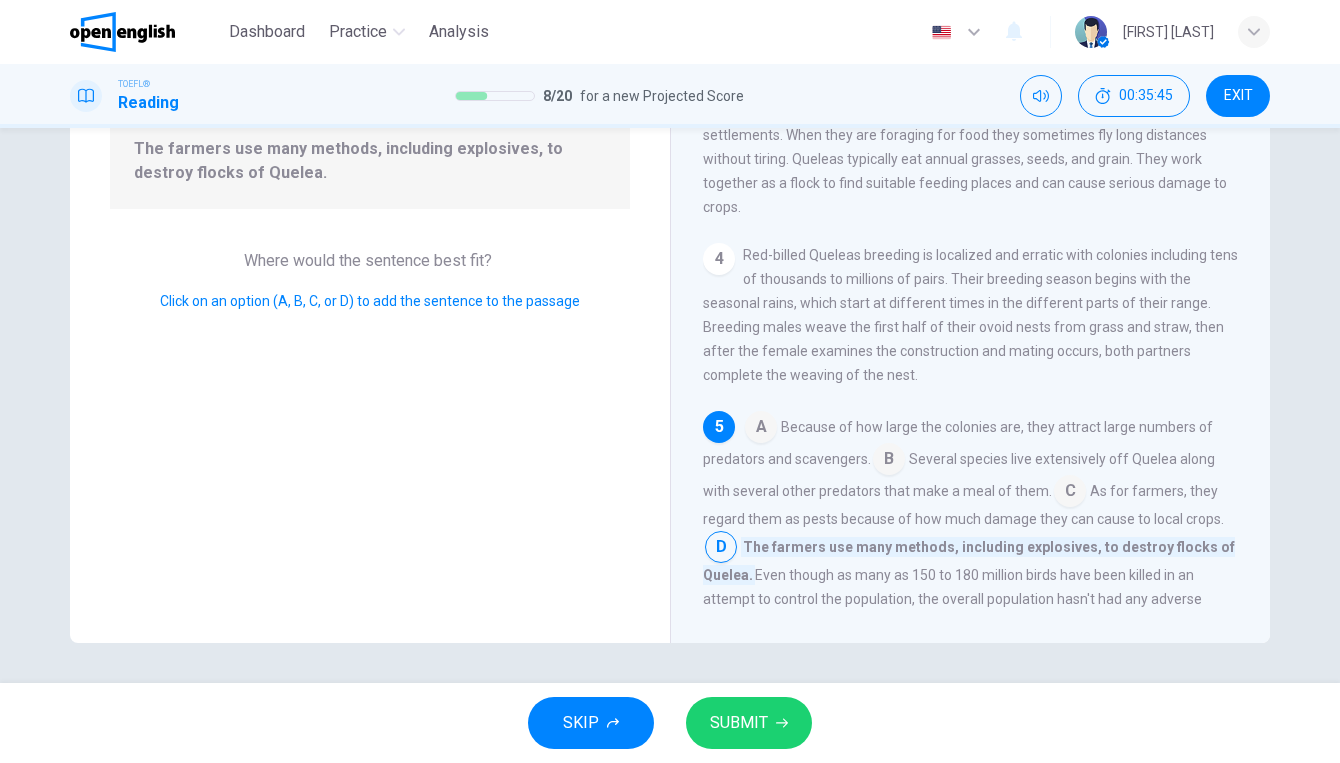 scroll, scrollTop: 220, scrollLeft: 0, axis: vertical 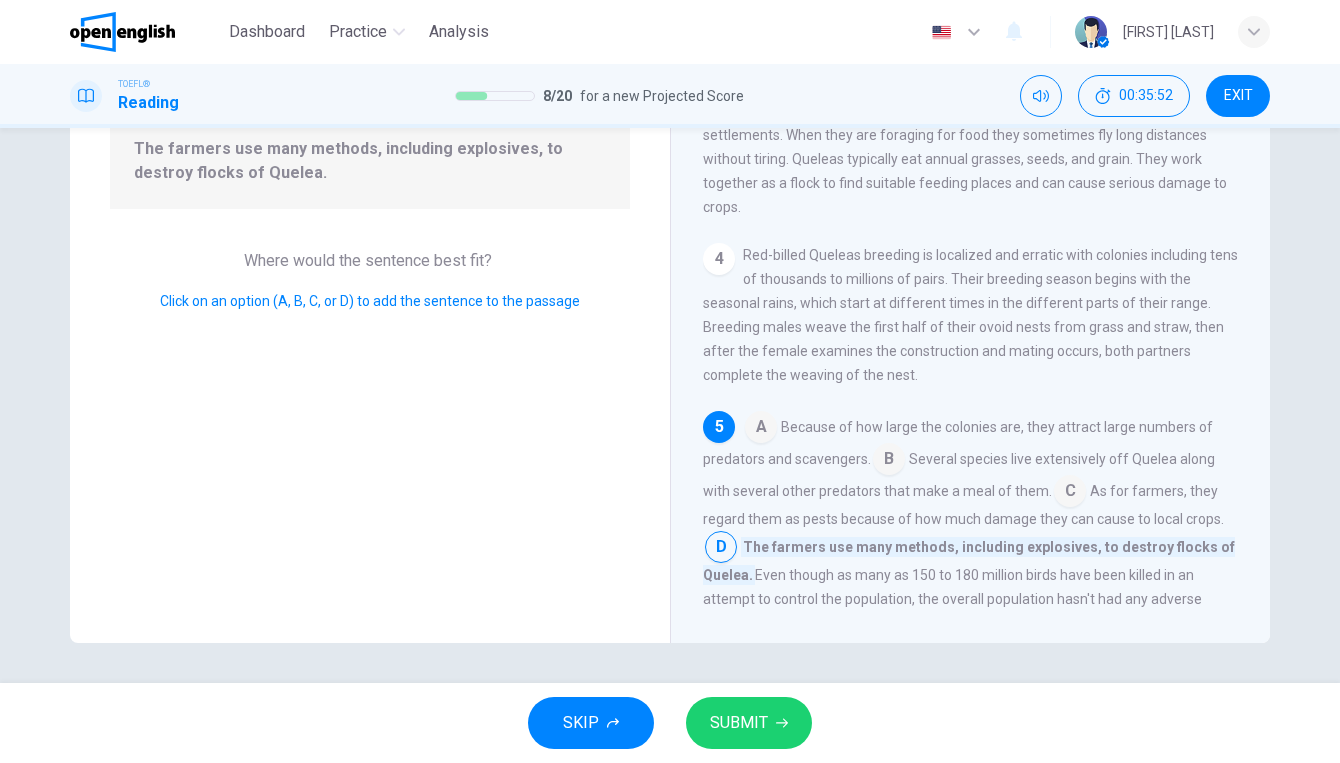 click on "SUBMIT" at bounding box center [739, 723] 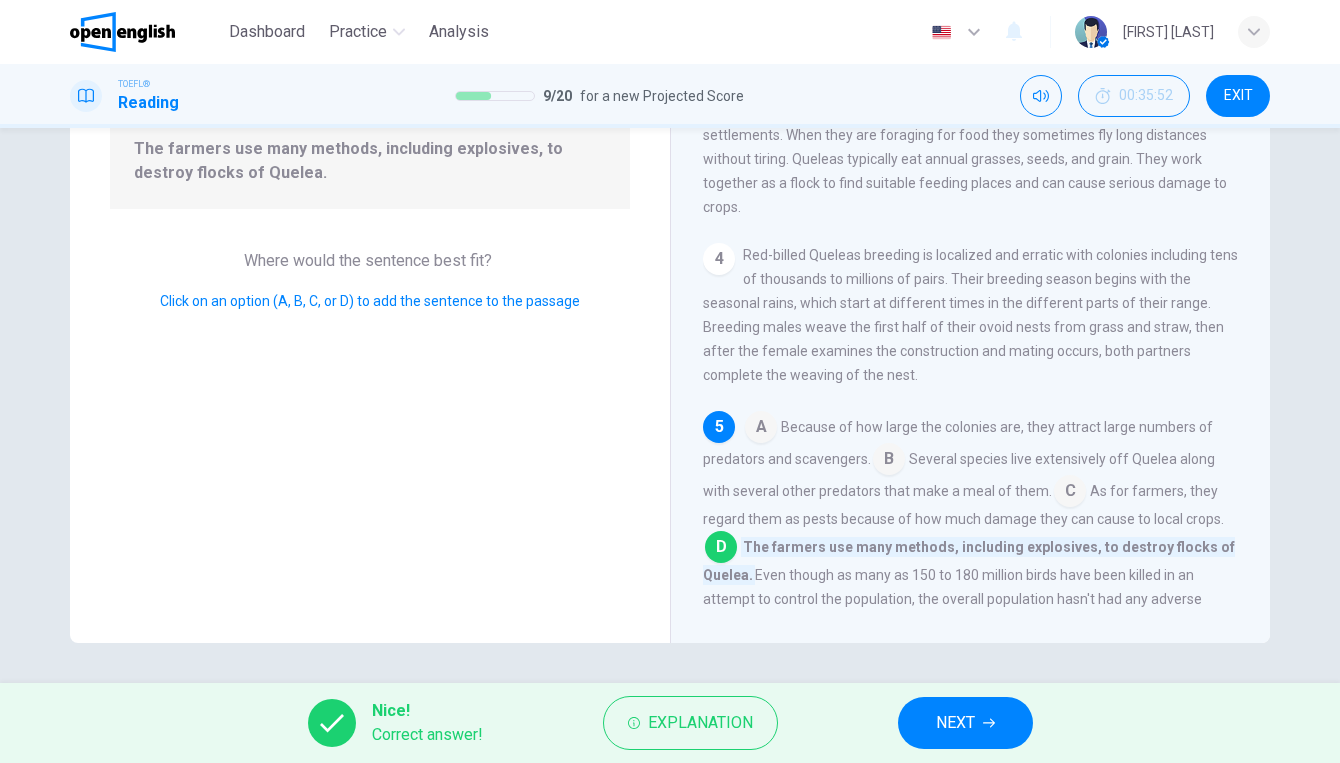 click on "NEXT" at bounding box center (965, 723) 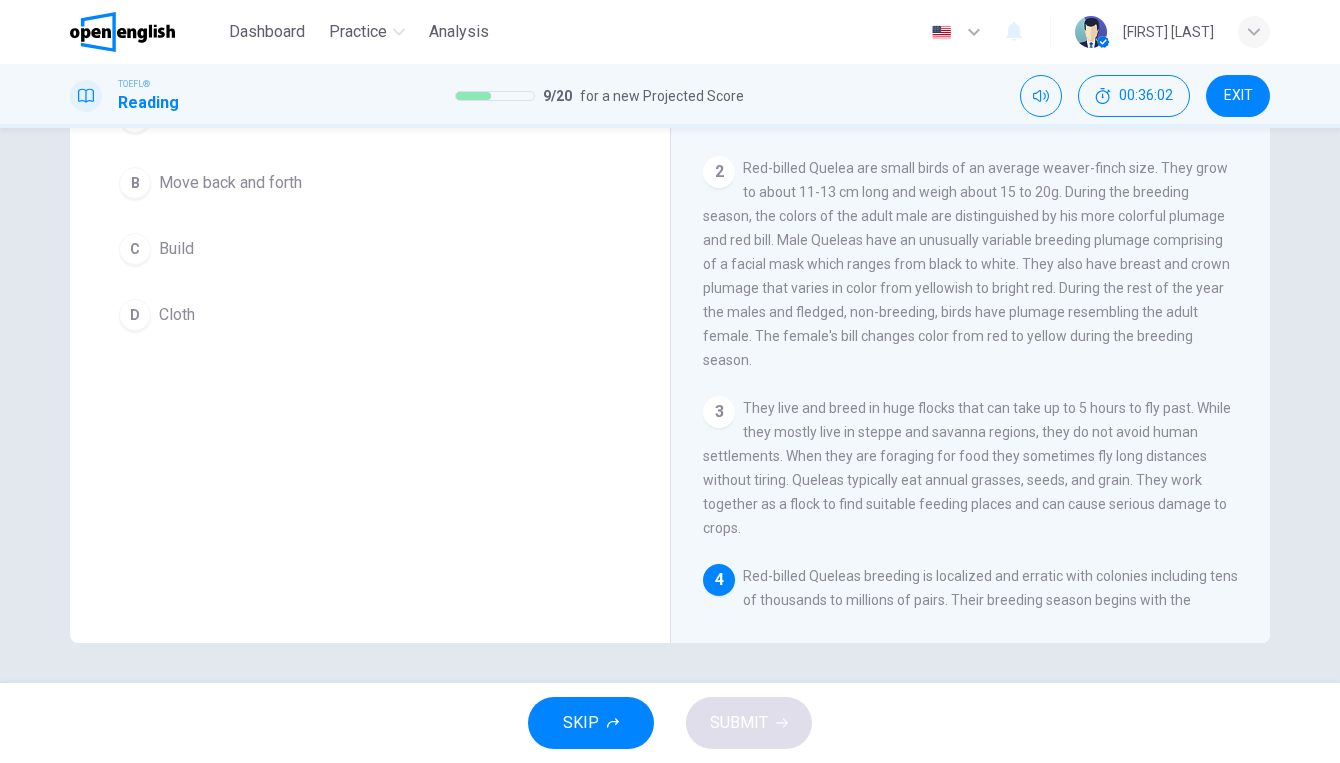 scroll, scrollTop: 220, scrollLeft: 0, axis: vertical 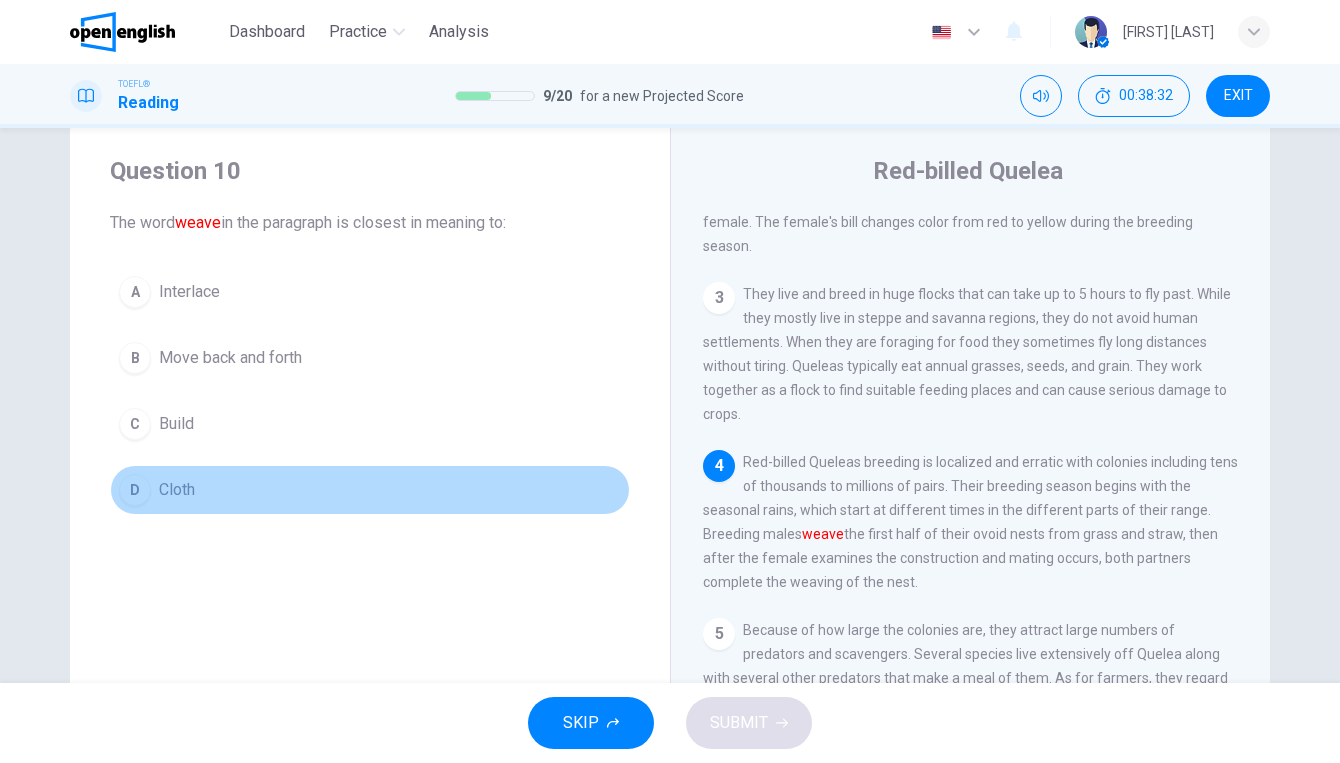 click on "D" at bounding box center (135, 490) 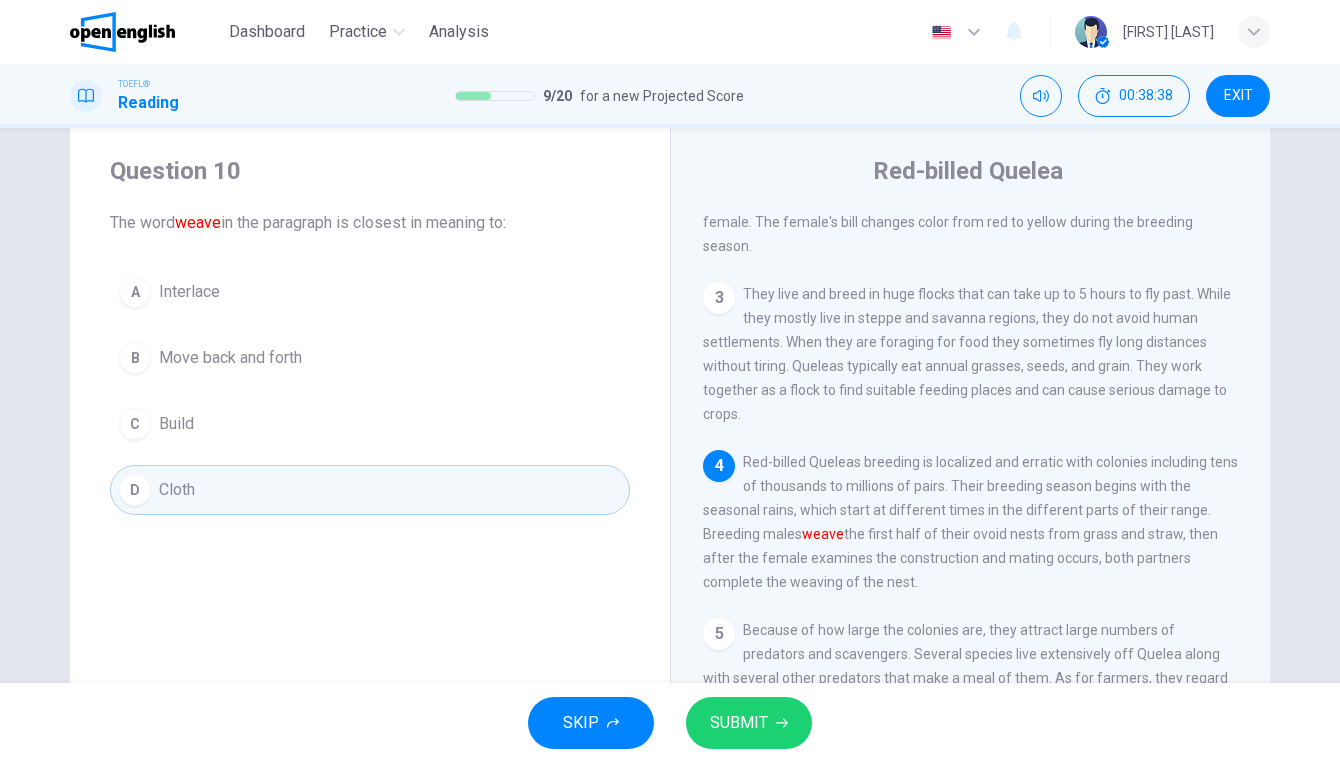 click on "SUBMIT" at bounding box center (749, 723) 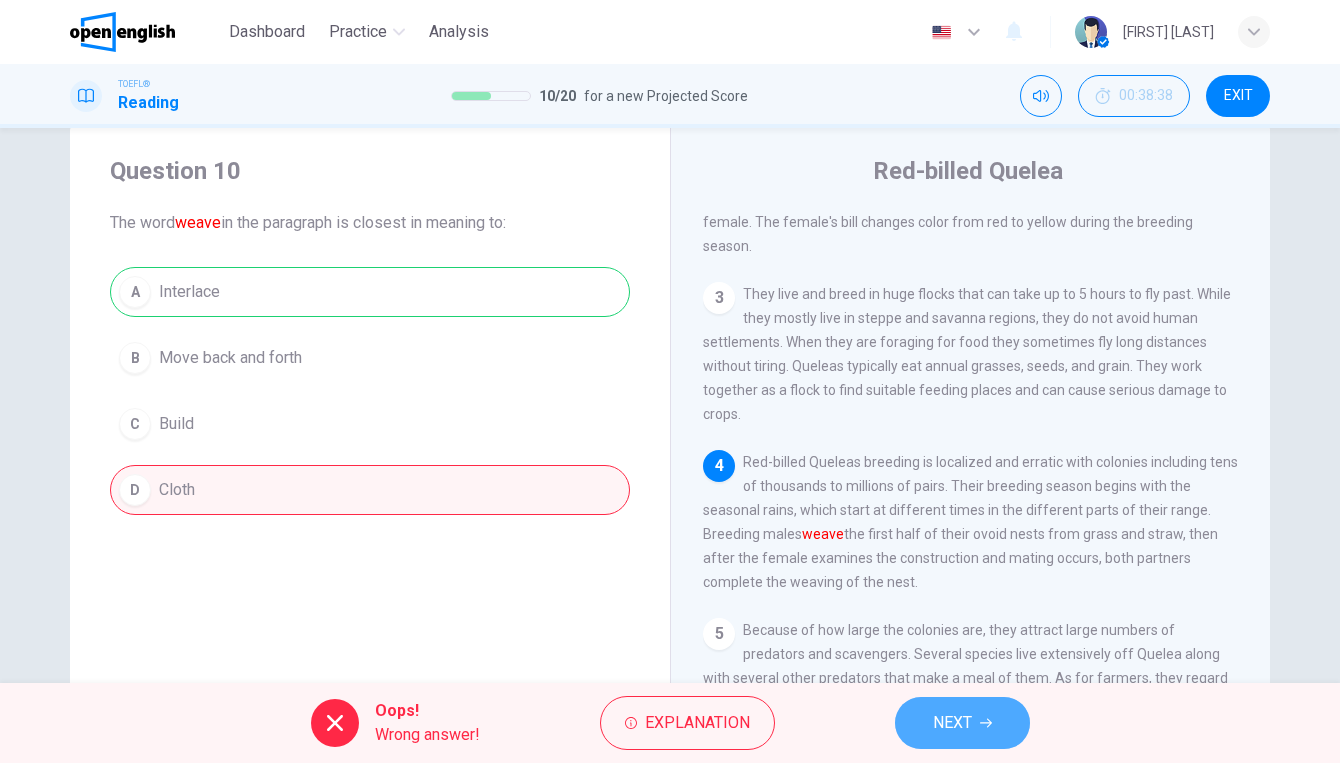 click on "NEXT" at bounding box center (952, 723) 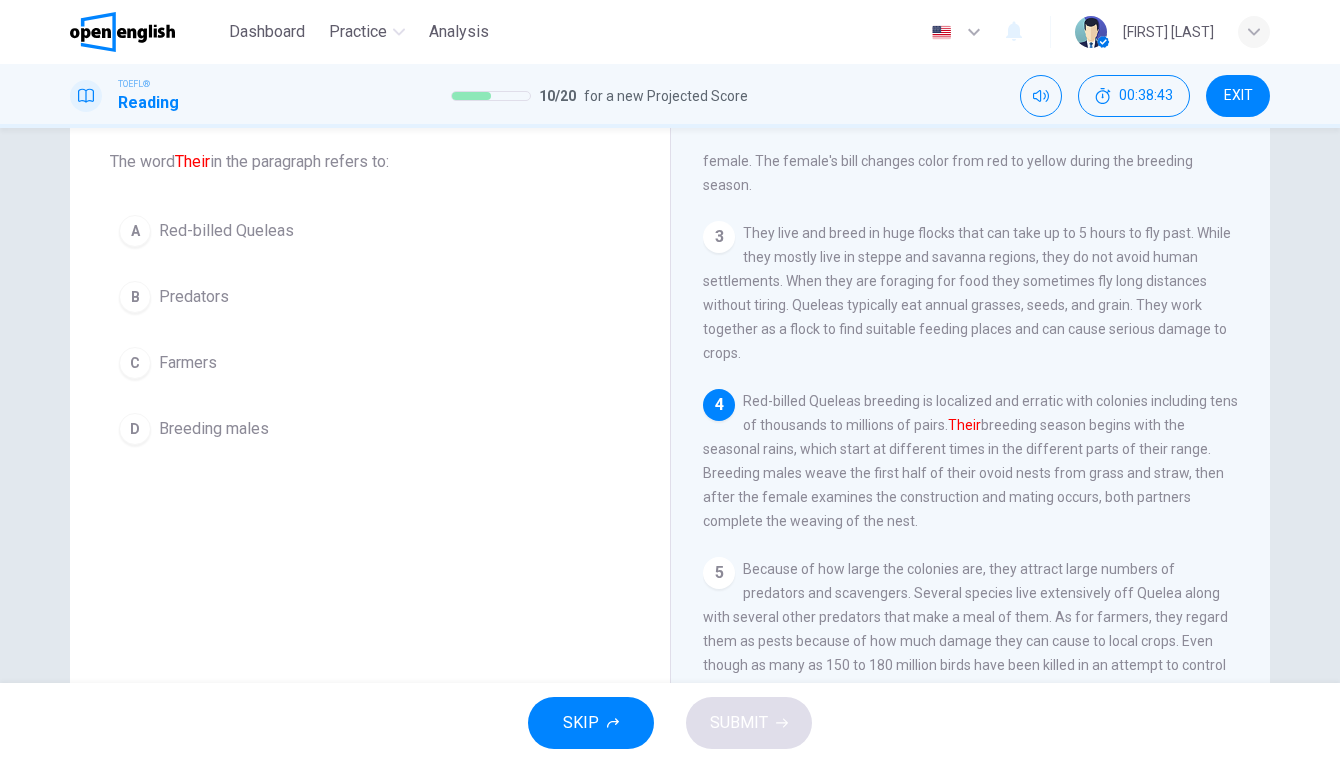 scroll, scrollTop: 109, scrollLeft: 0, axis: vertical 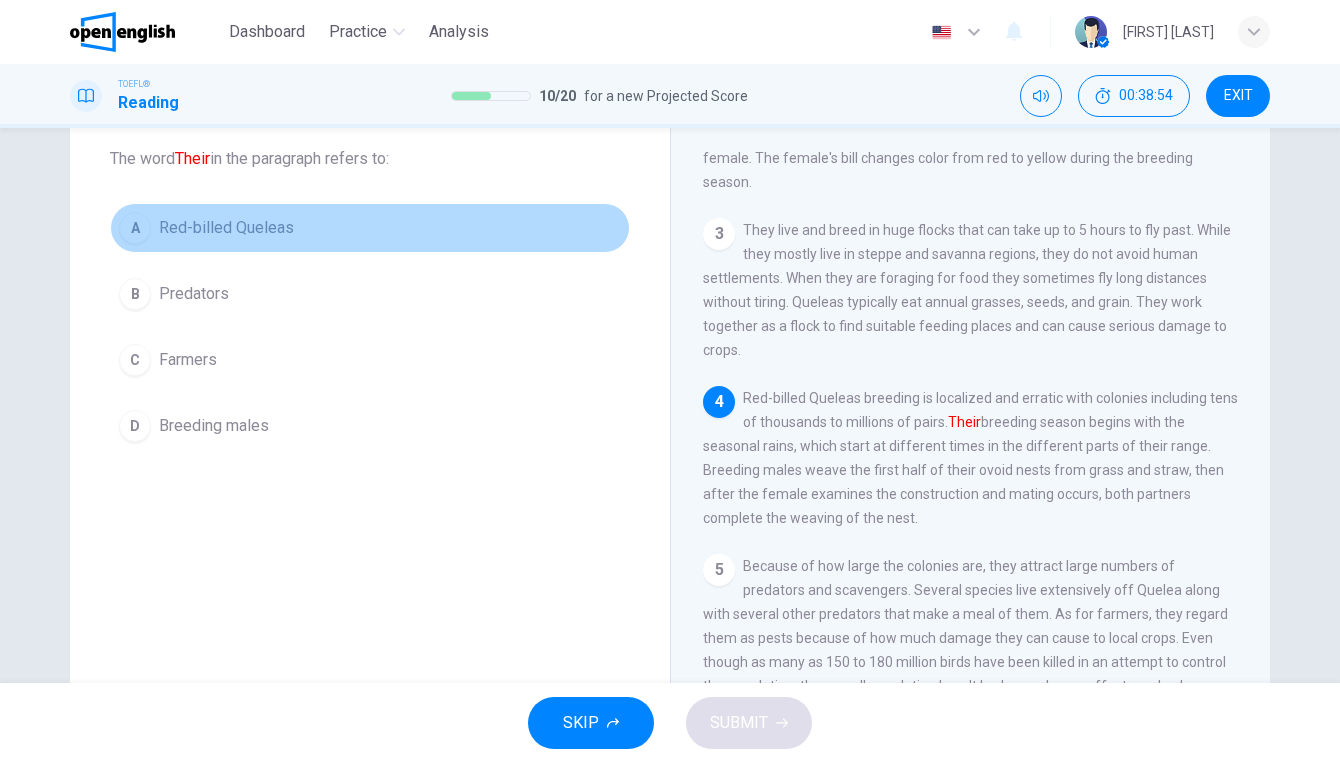 click on "Red-billed Queleas" at bounding box center [226, 228] 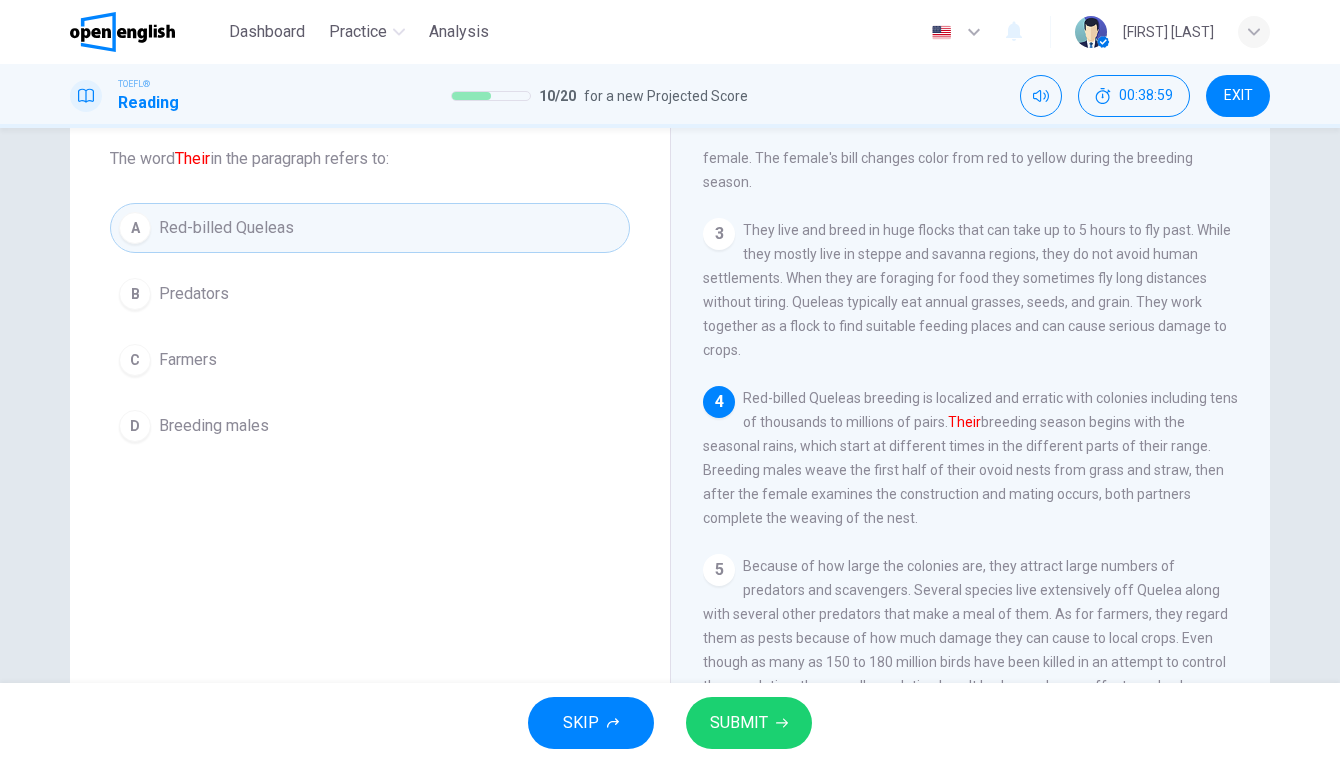 click on "SUBMIT" at bounding box center [749, 723] 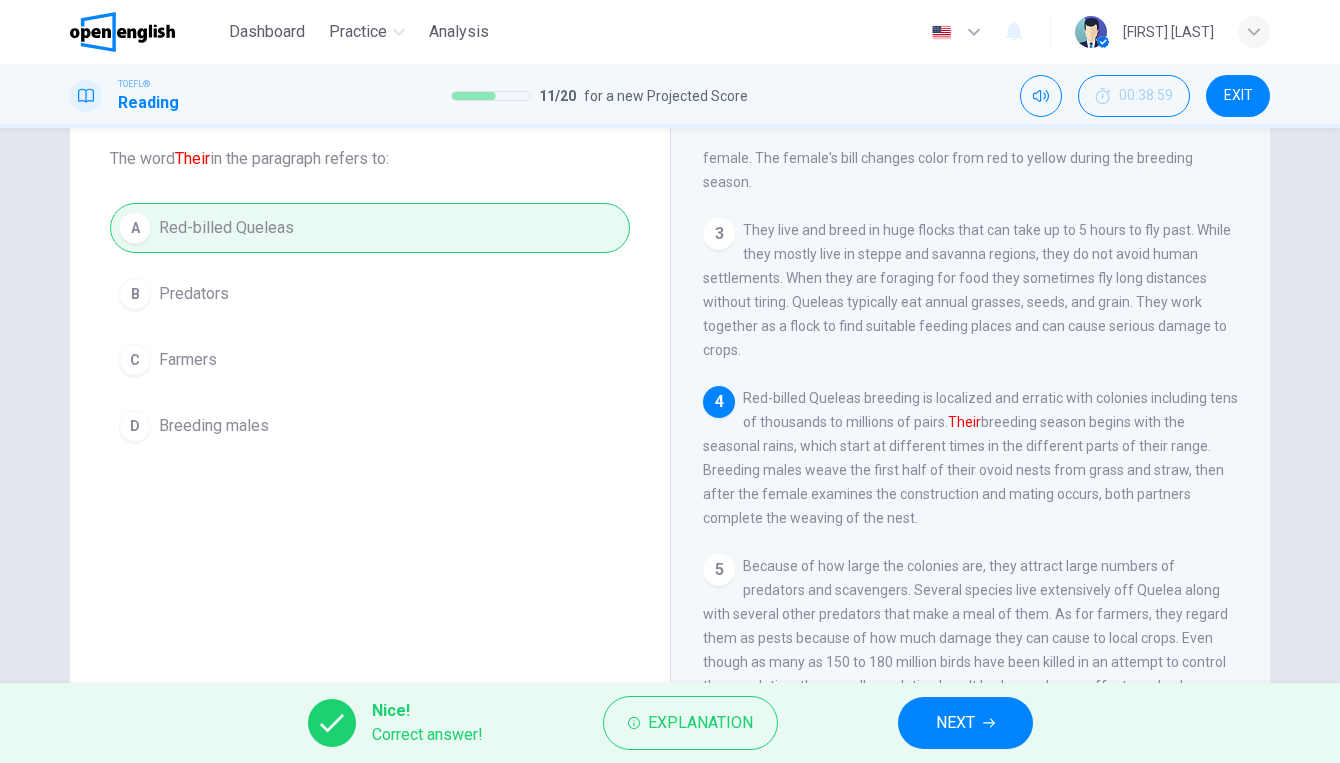 click on "NEXT" at bounding box center [955, 723] 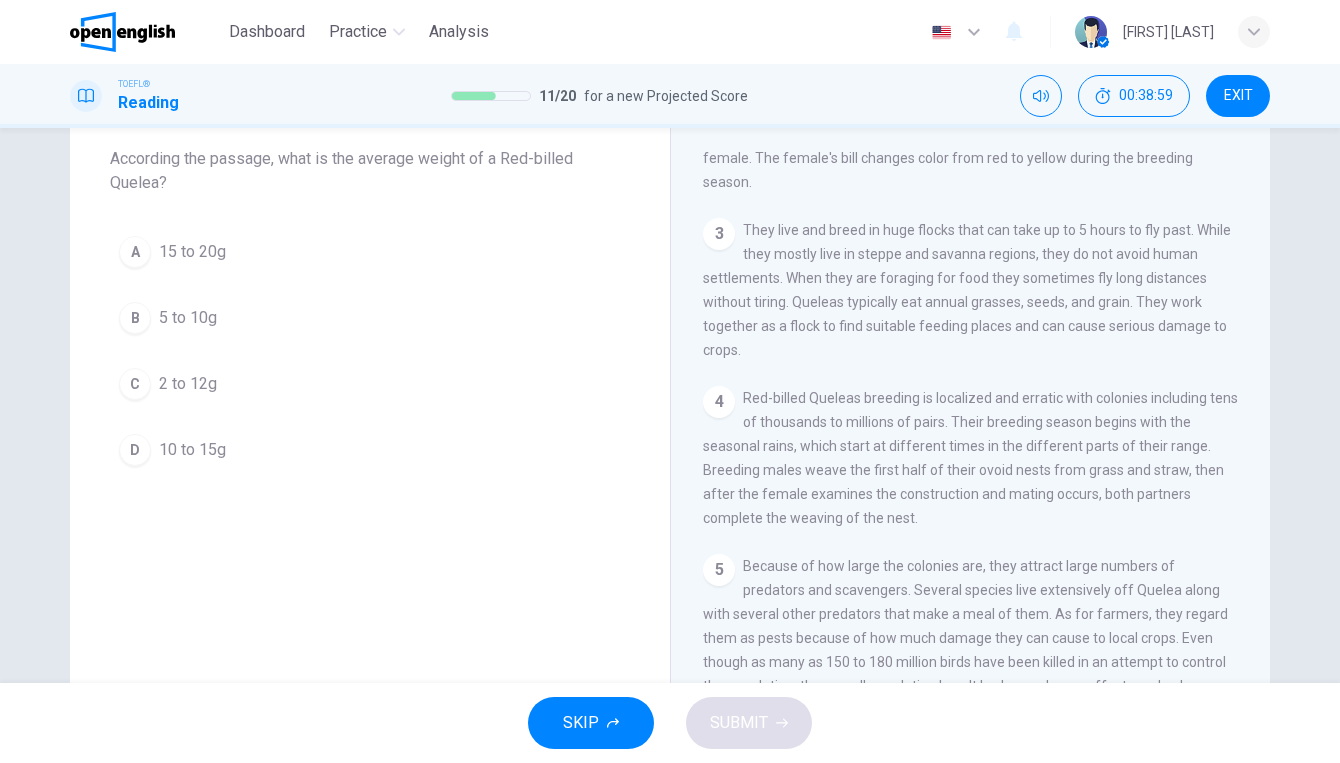 scroll, scrollTop: 120, scrollLeft: 0, axis: vertical 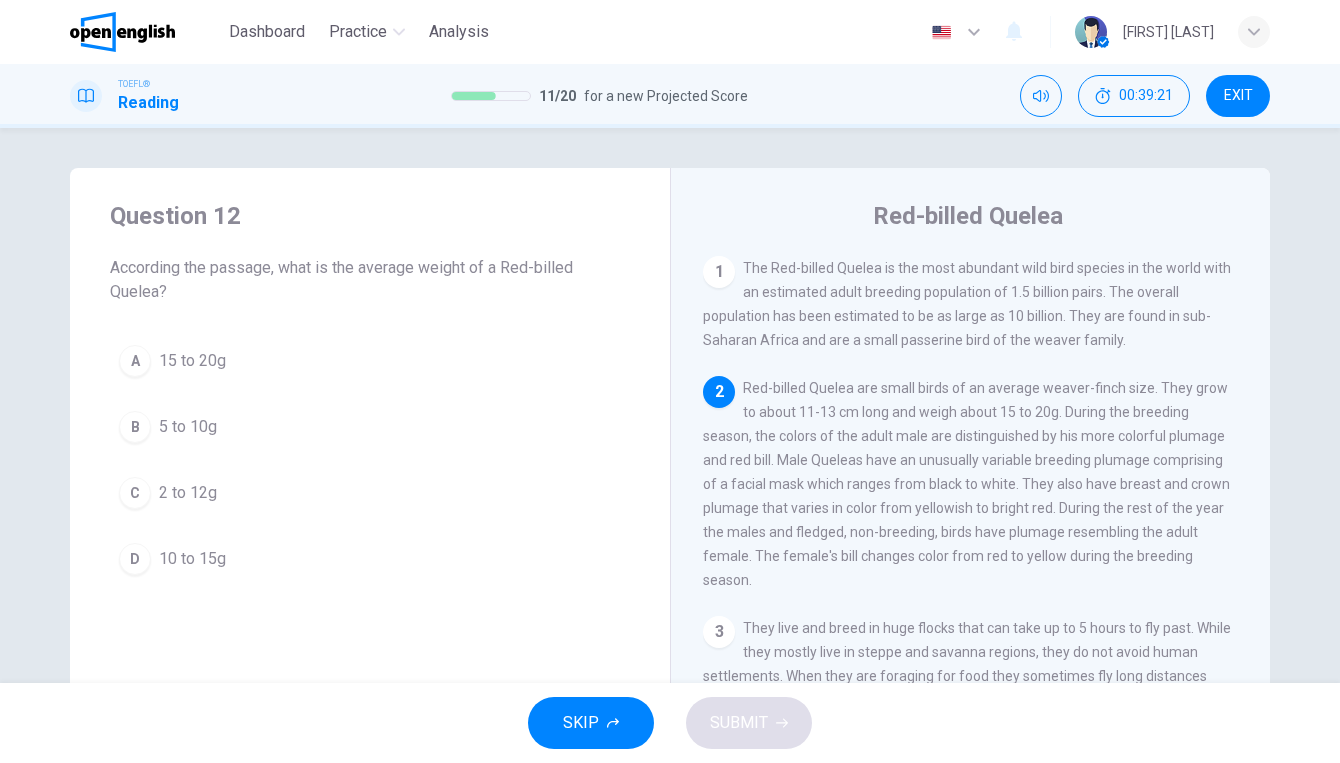 click on "A 15 to 20g" at bounding box center [370, 361] 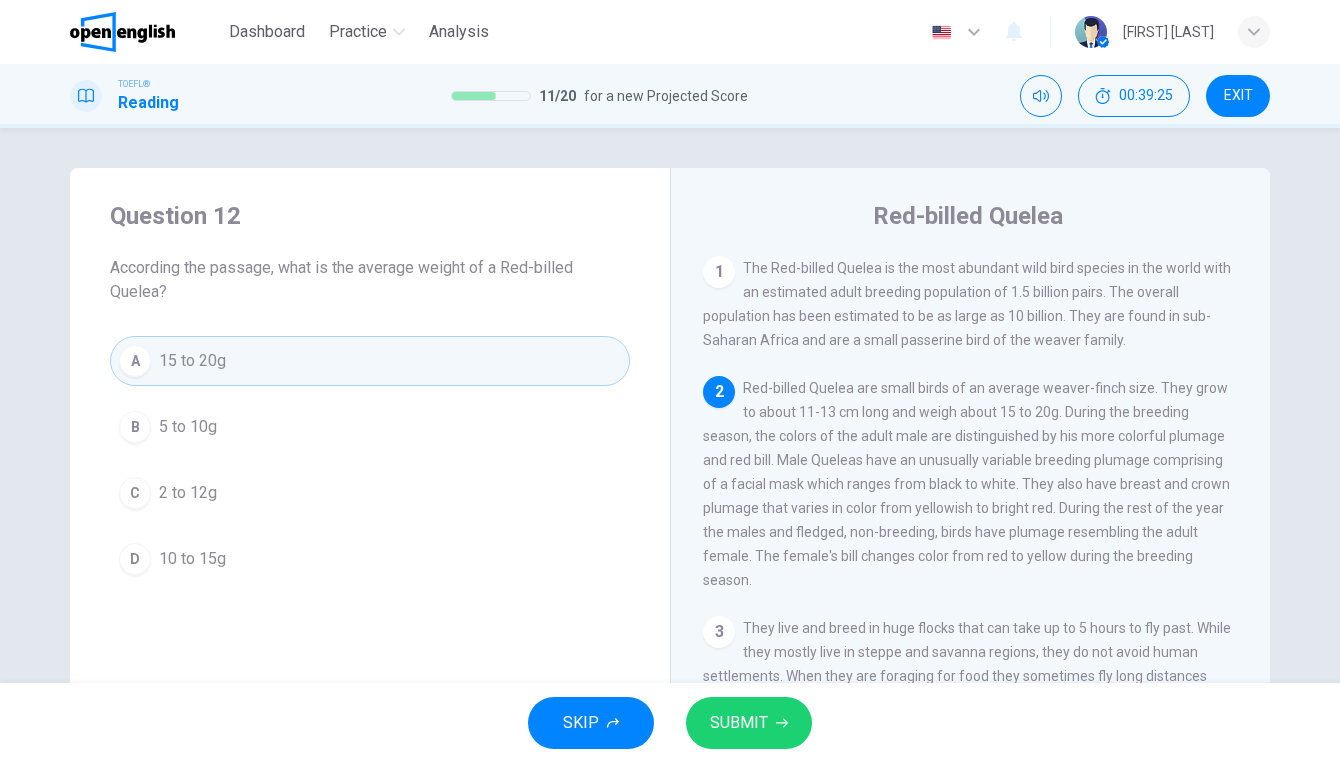 click on "SUBMIT" at bounding box center [749, 723] 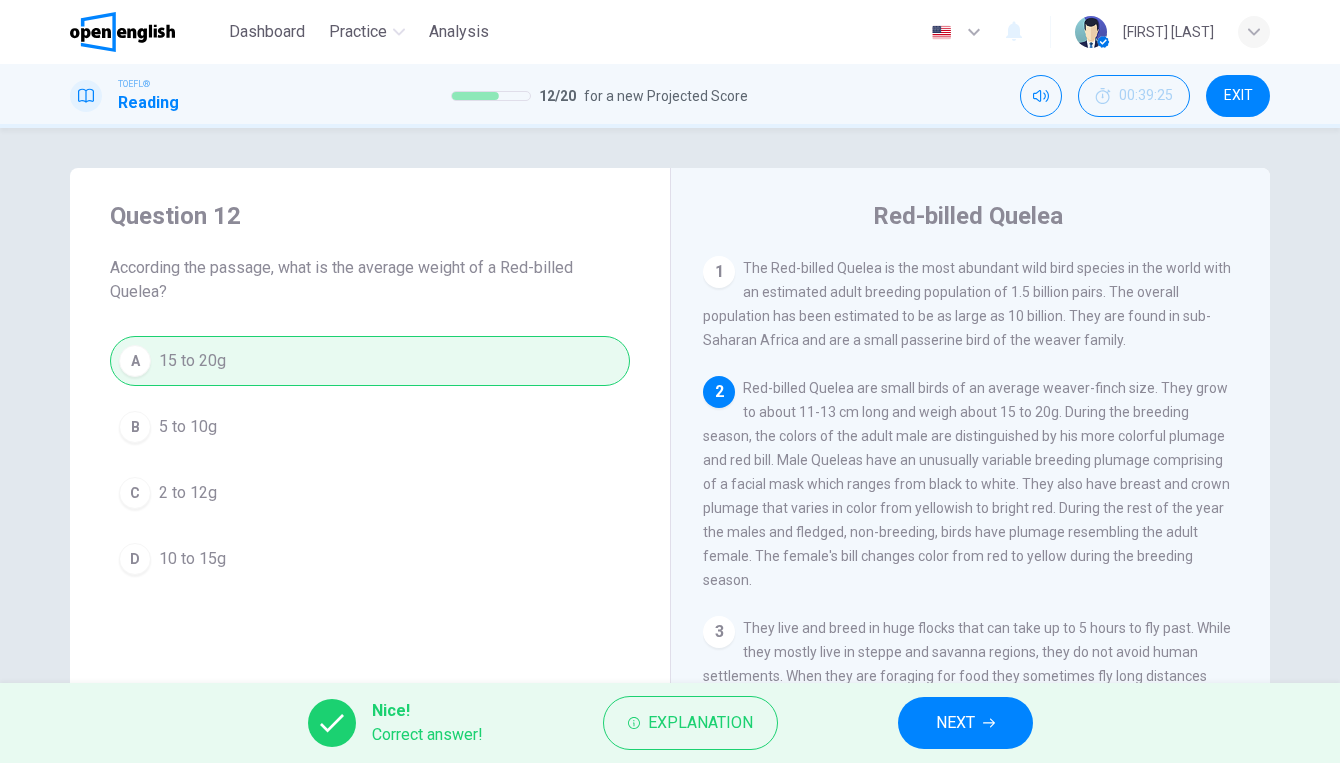 click on "NEXT" at bounding box center [955, 723] 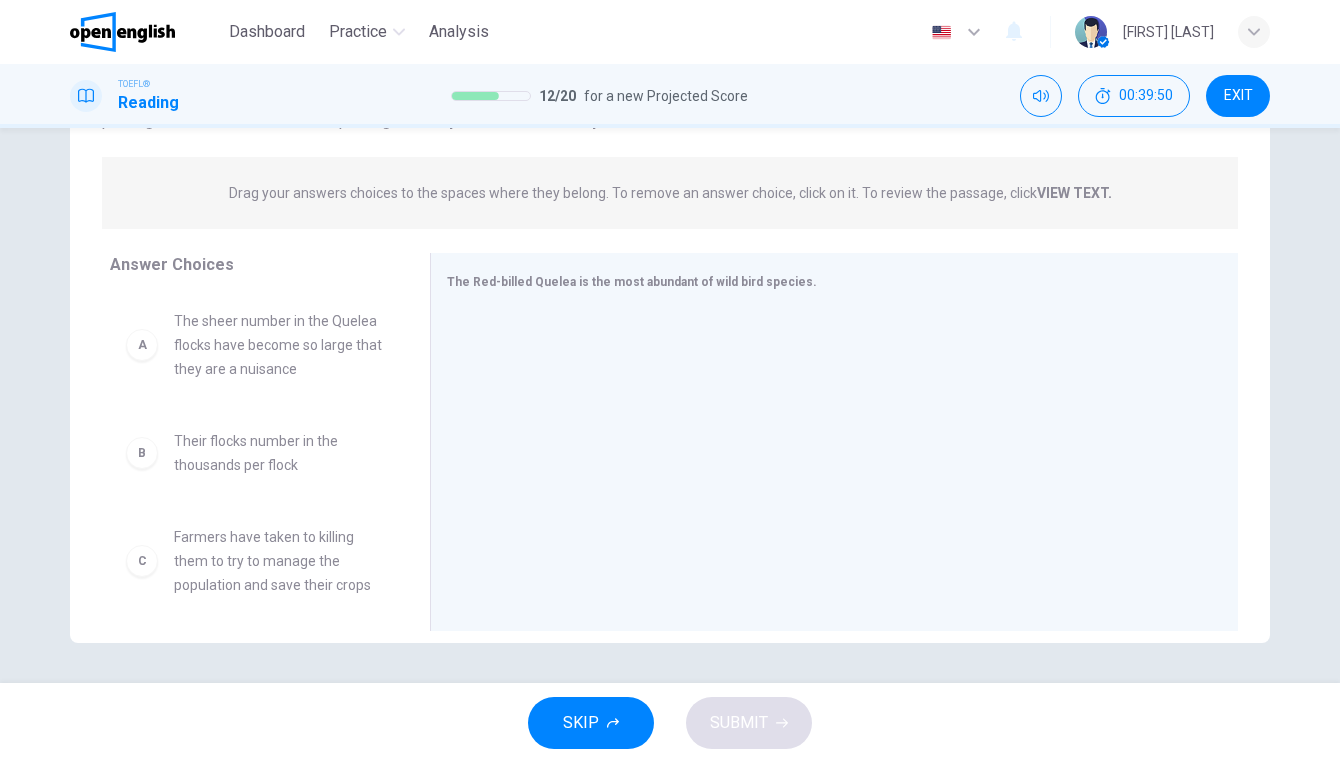 scroll, scrollTop: 220, scrollLeft: 0, axis: vertical 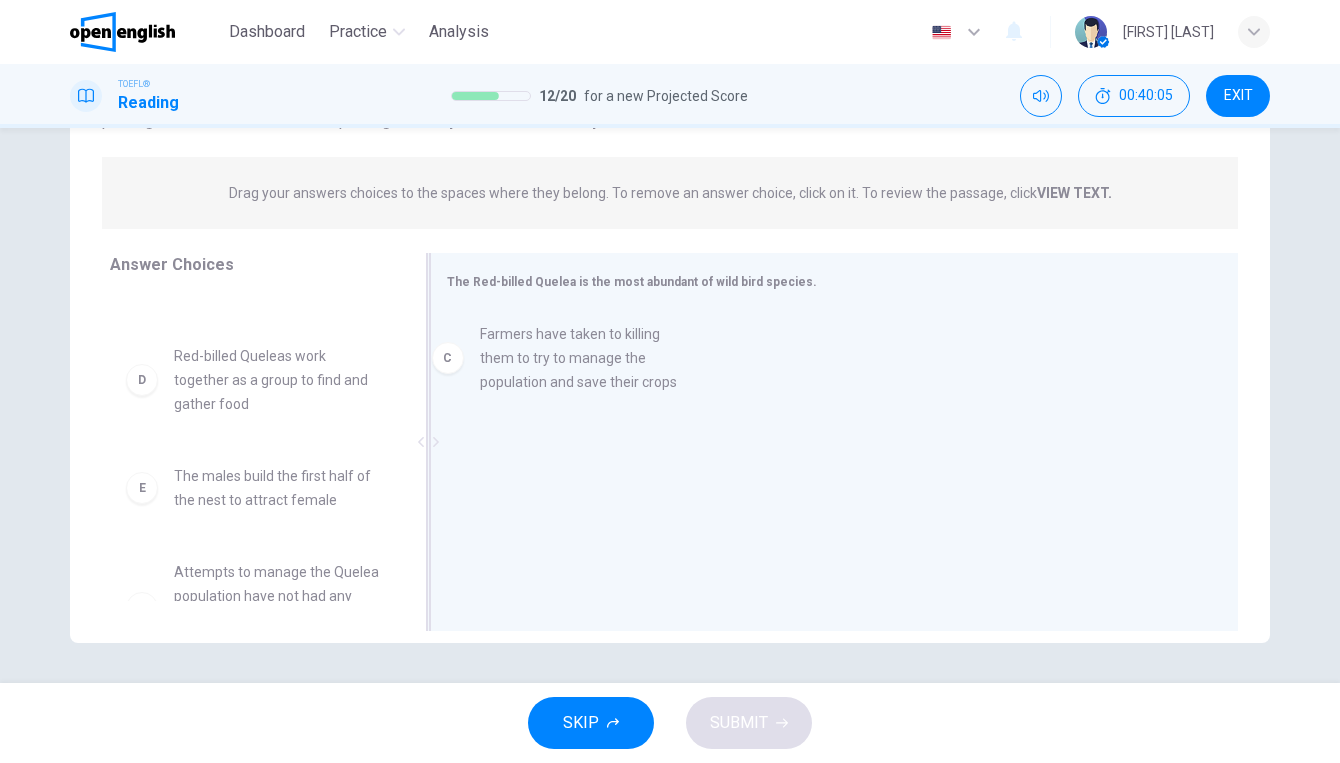drag, startPoint x: 240, startPoint y: 378, endPoint x: 560, endPoint y: 361, distance: 320.45123 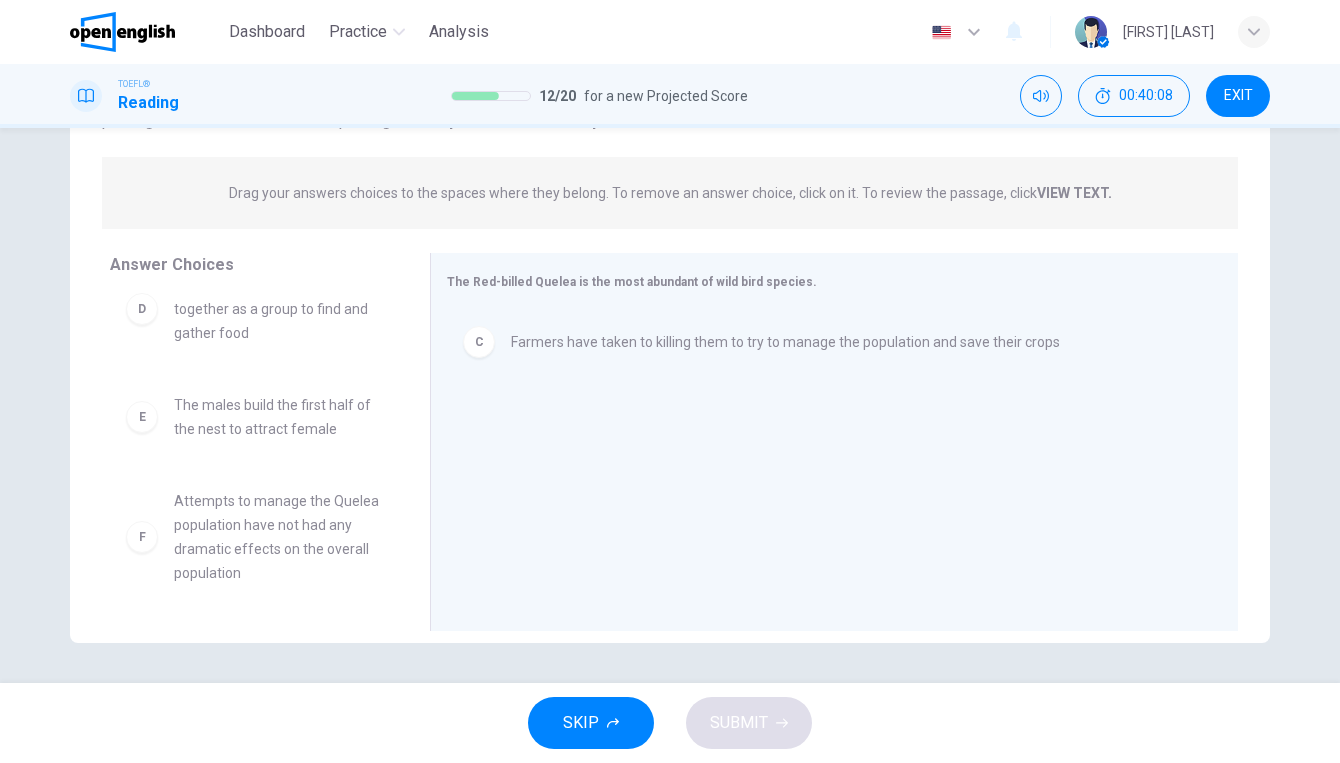 scroll, scrollTop: 252, scrollLeft: 0, axis: vertical 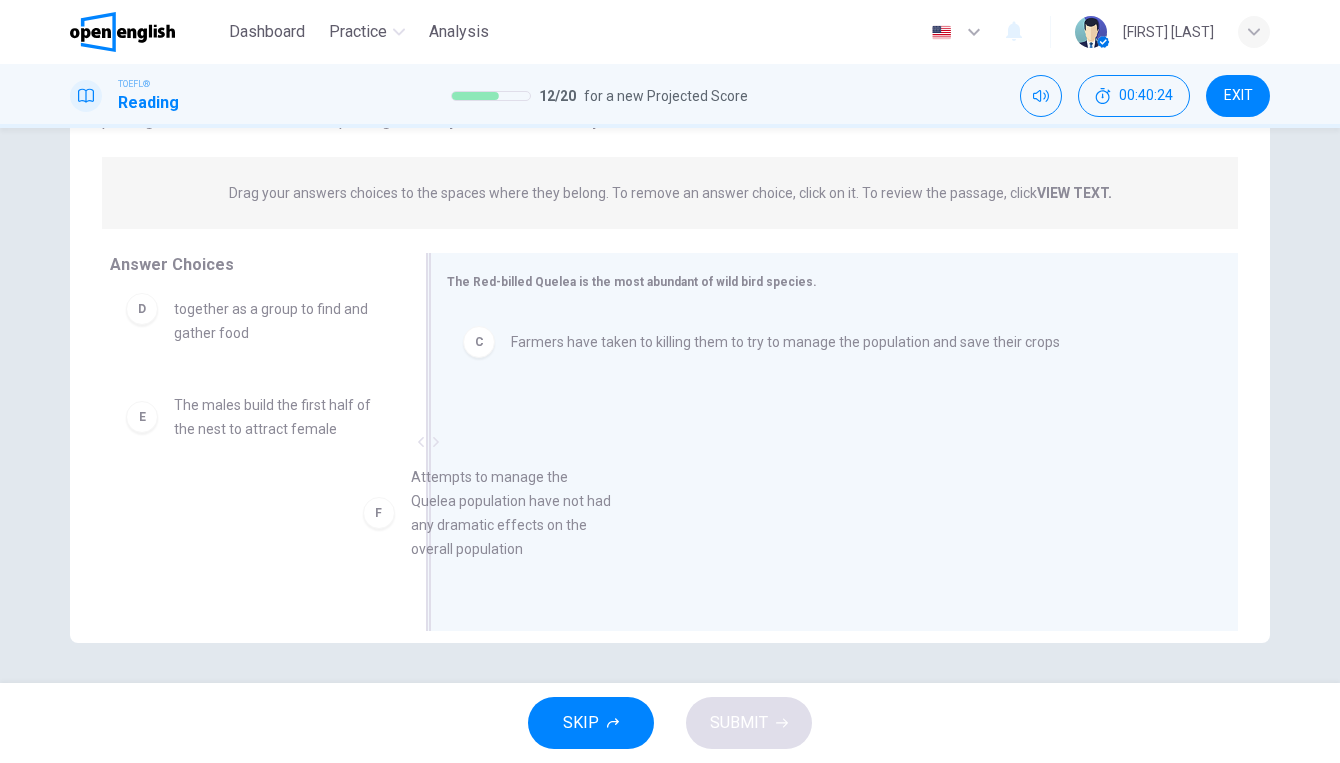 drag, startPoint x: 252, startPoint y: 548, endPoint x: 697, endPoint y: 488, distance: 449.02673 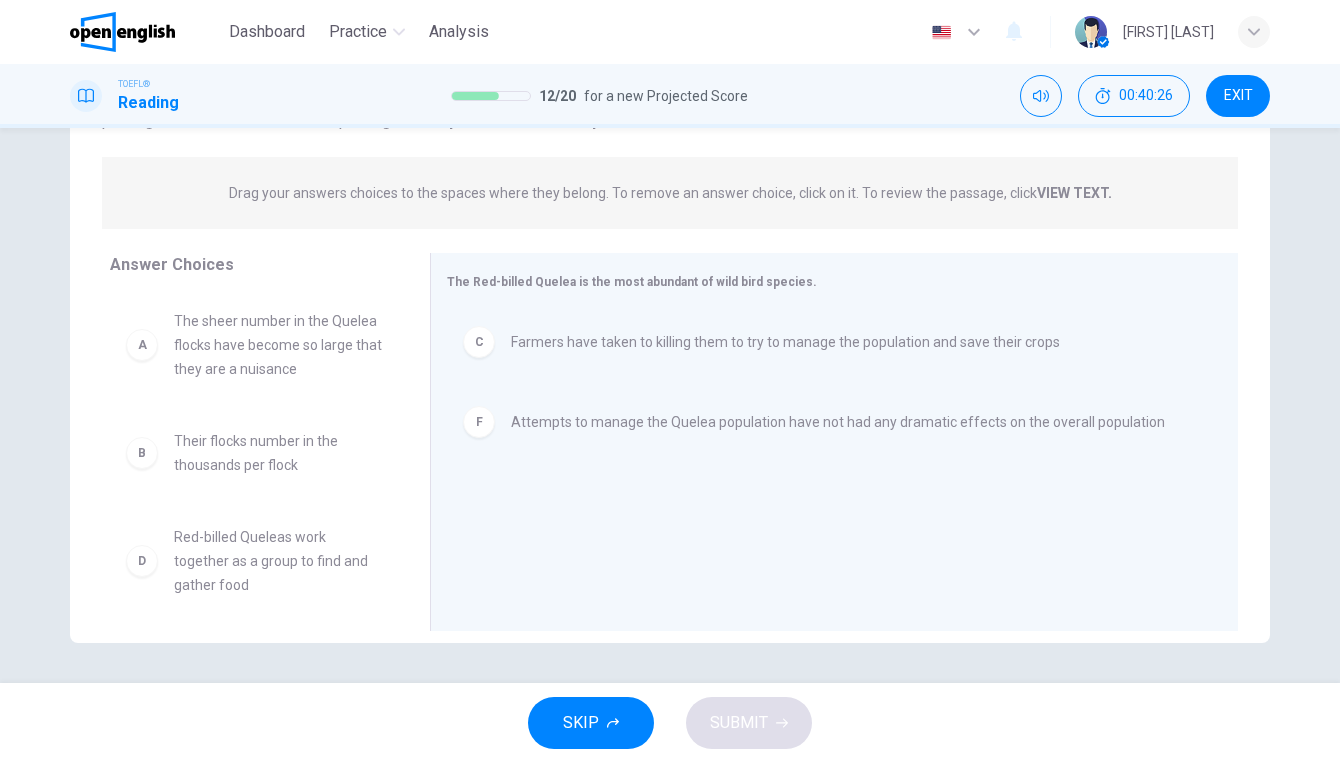 scroll, scrollTop: 0, scrollLeft: 0, axis: both 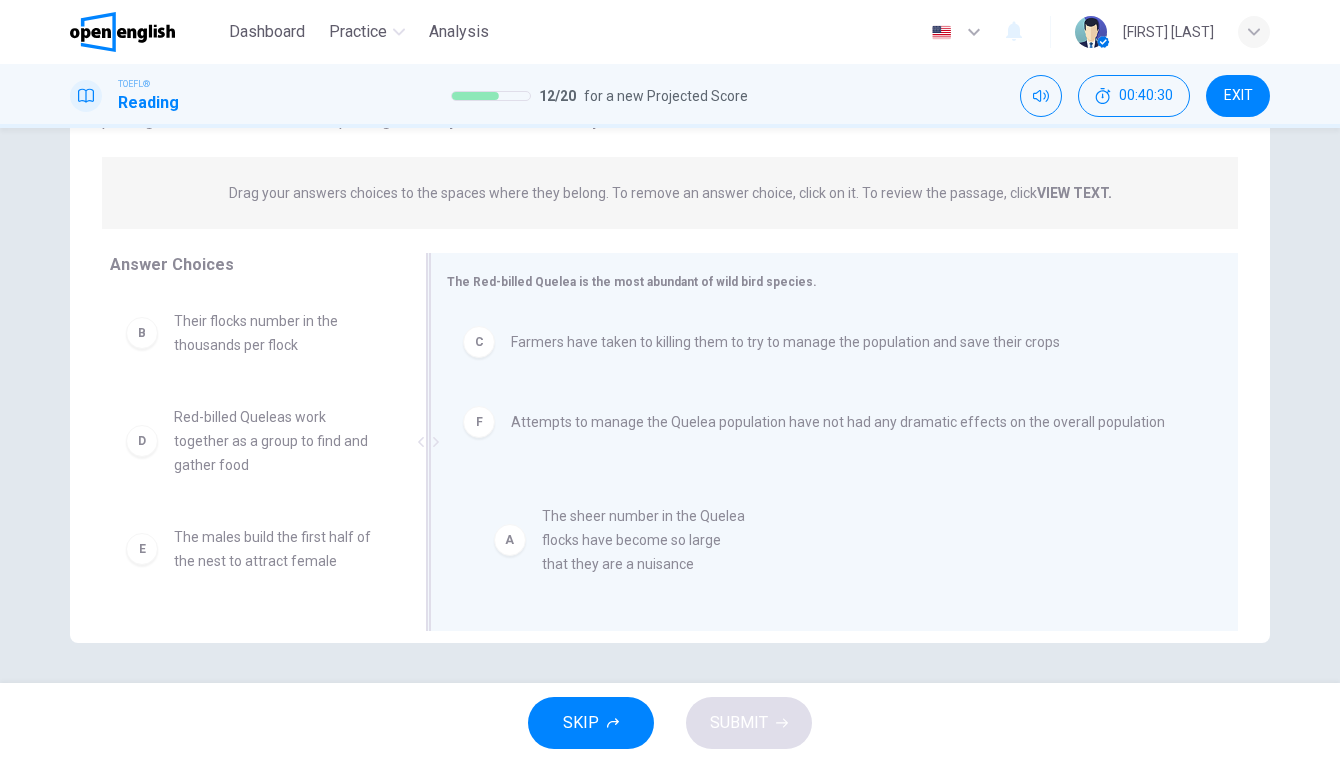 drag, startPoint x: 233, startPoint y: 341, endPoint x: 608, endPoint y: 539, distance: 424.0625 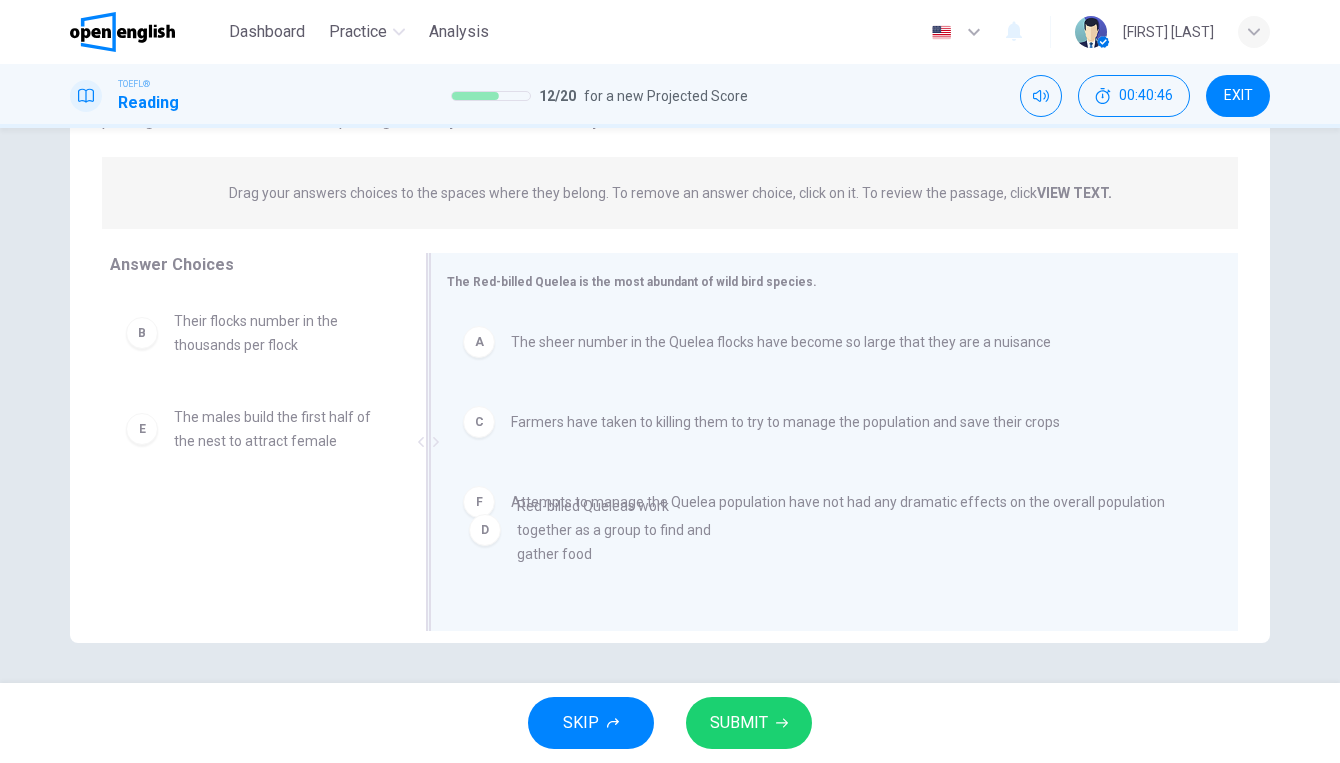 drag, startPoint x: 220, startPoint y: 446, endPoint x: 570, endPoint y: 535, distance: 361.1385 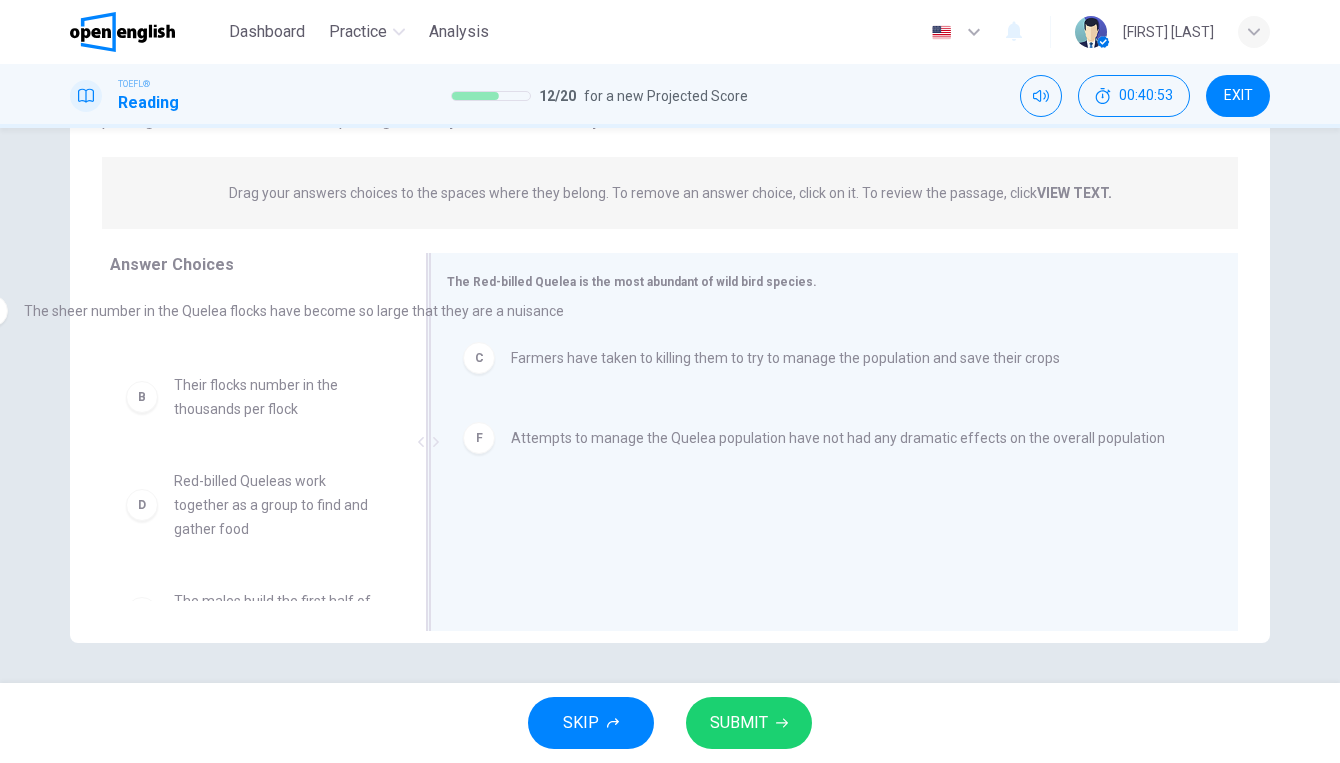 drag, startPoint x: 574, startPoint y: 350, endPoint x: 85, endPoint y: 320, distance: 489.91937 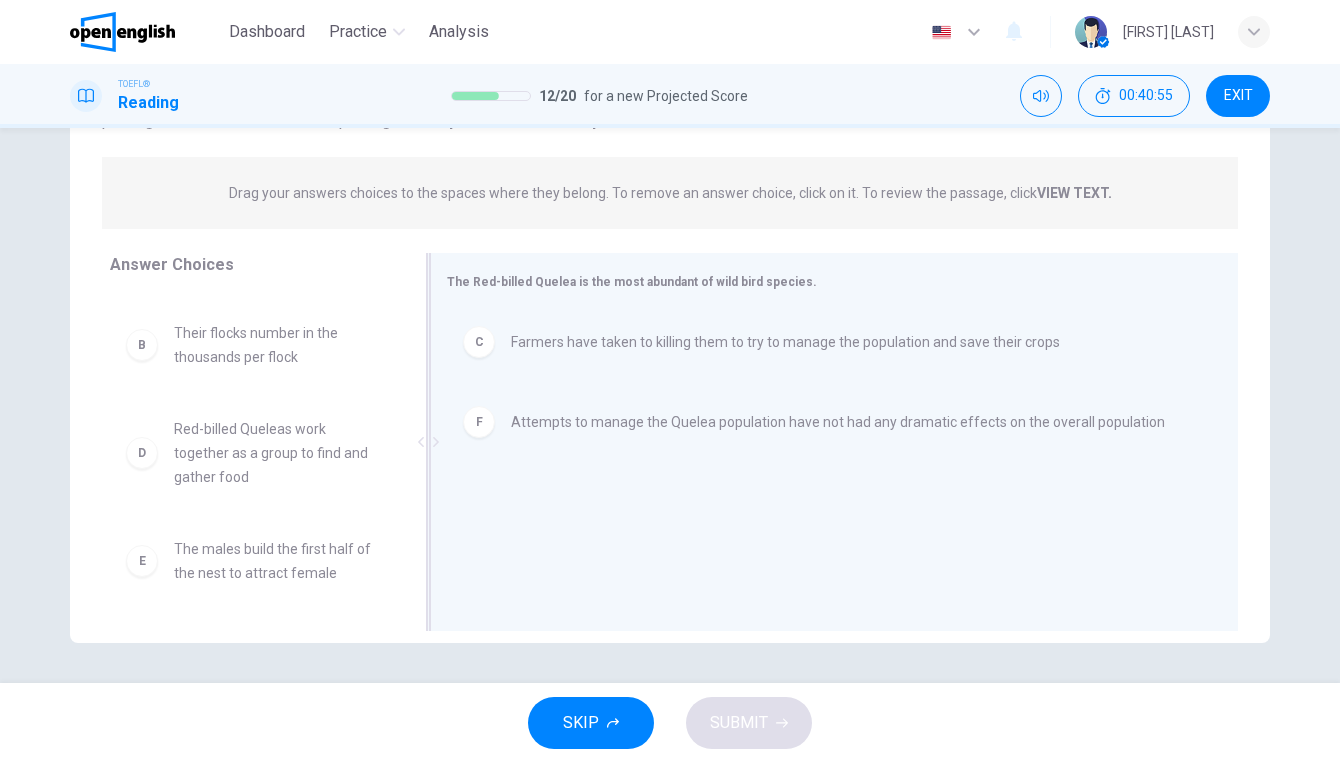 scroll, scrollTop: 108, scrollLeft: 0, axis: vertical 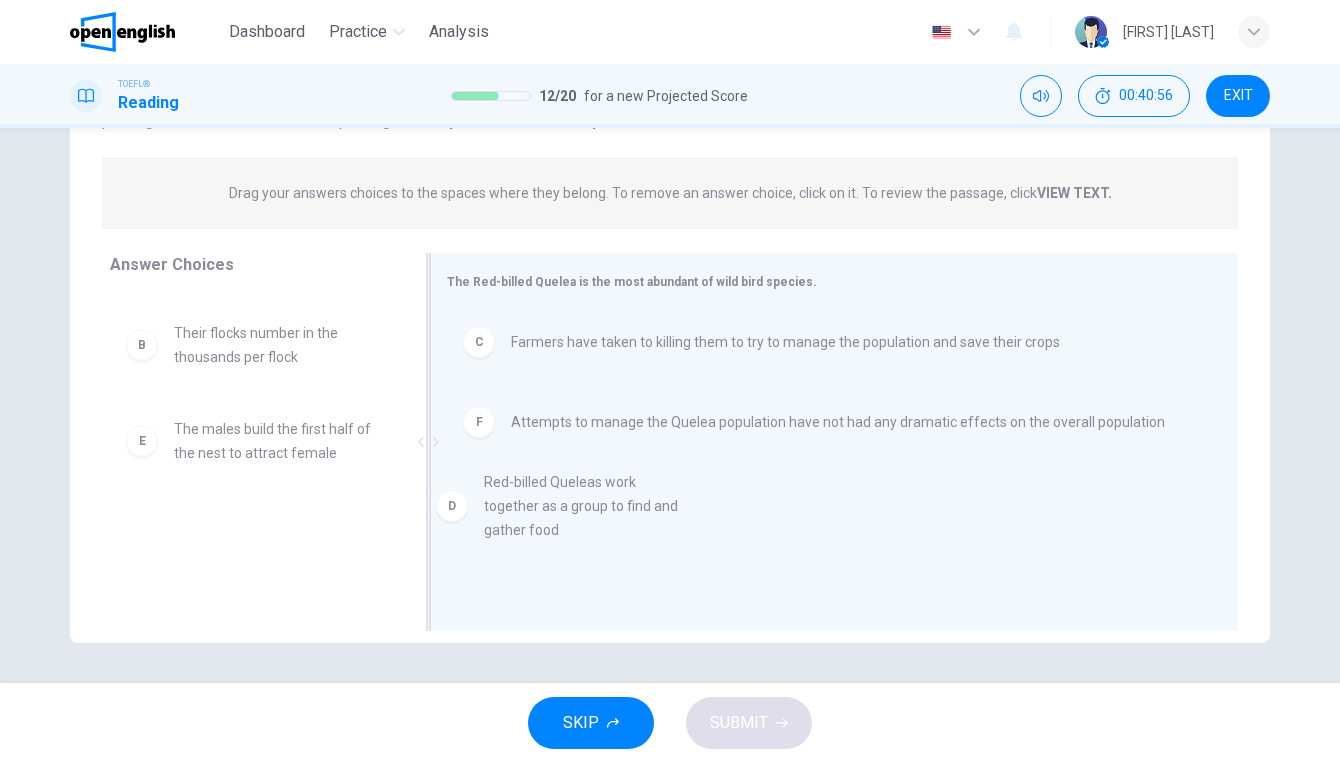 drag, startPoint x: 218, startPoint y: 436, endPoint x: 552, endPoint y: 492, distance: 338.66208 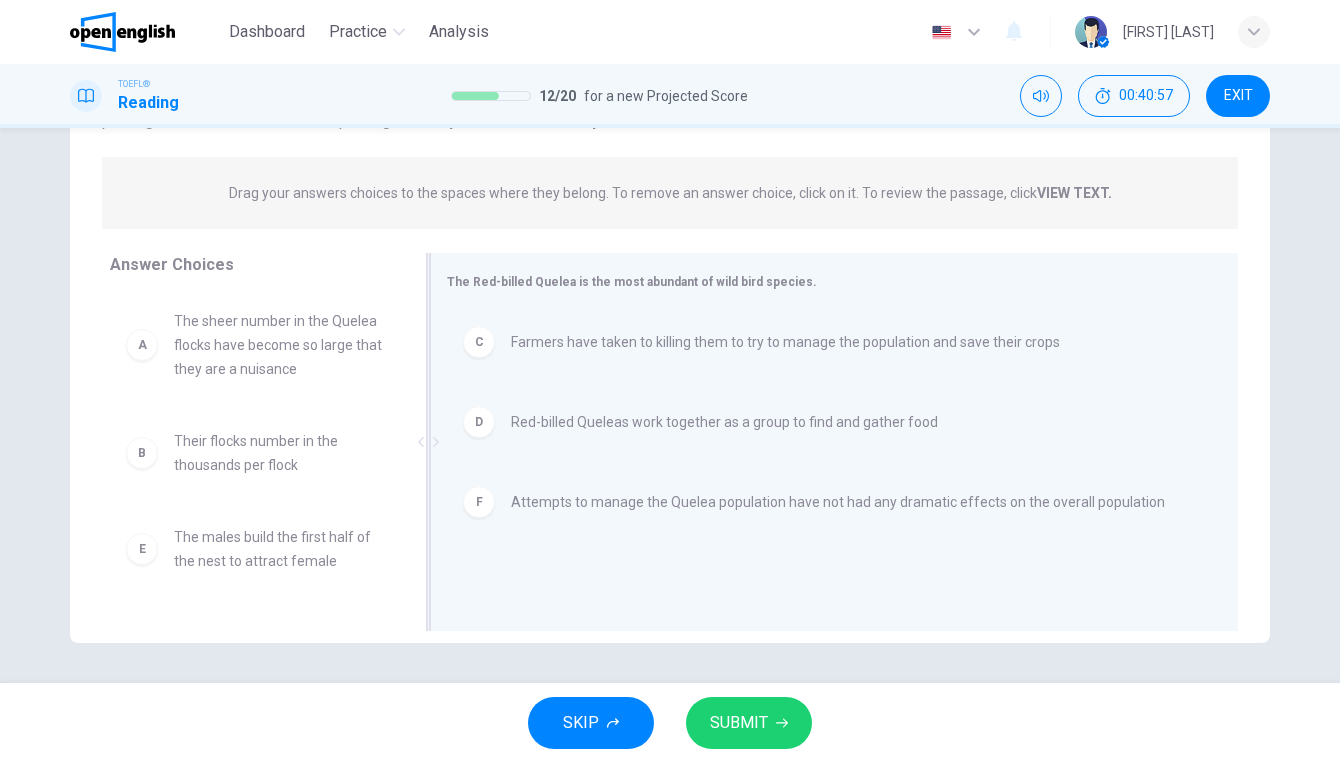scroll, scrollTop: 0, scrollLeft: 0, axis: both 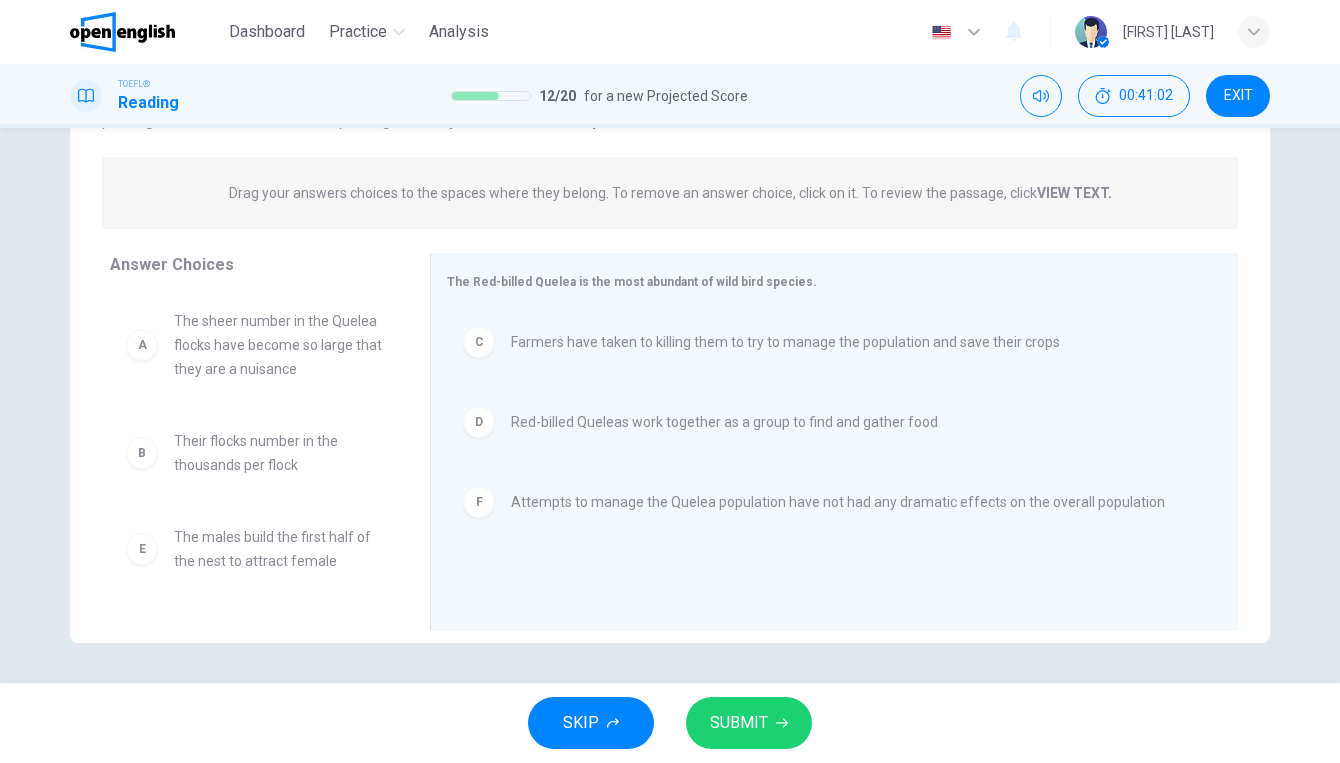 click on "SUBMIT" at bounding box center (739, 723) 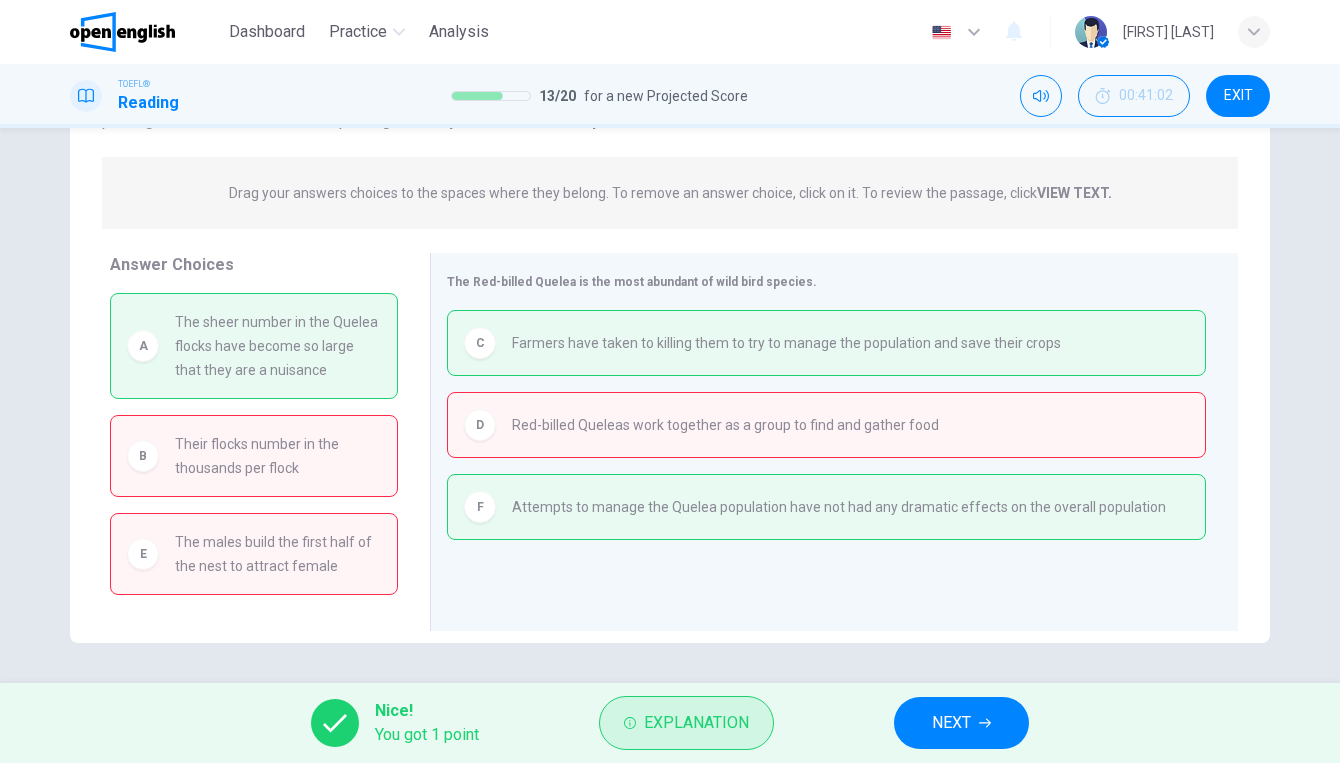 scroll, scrollTop: 0, scrollLeft: 0, axis: both 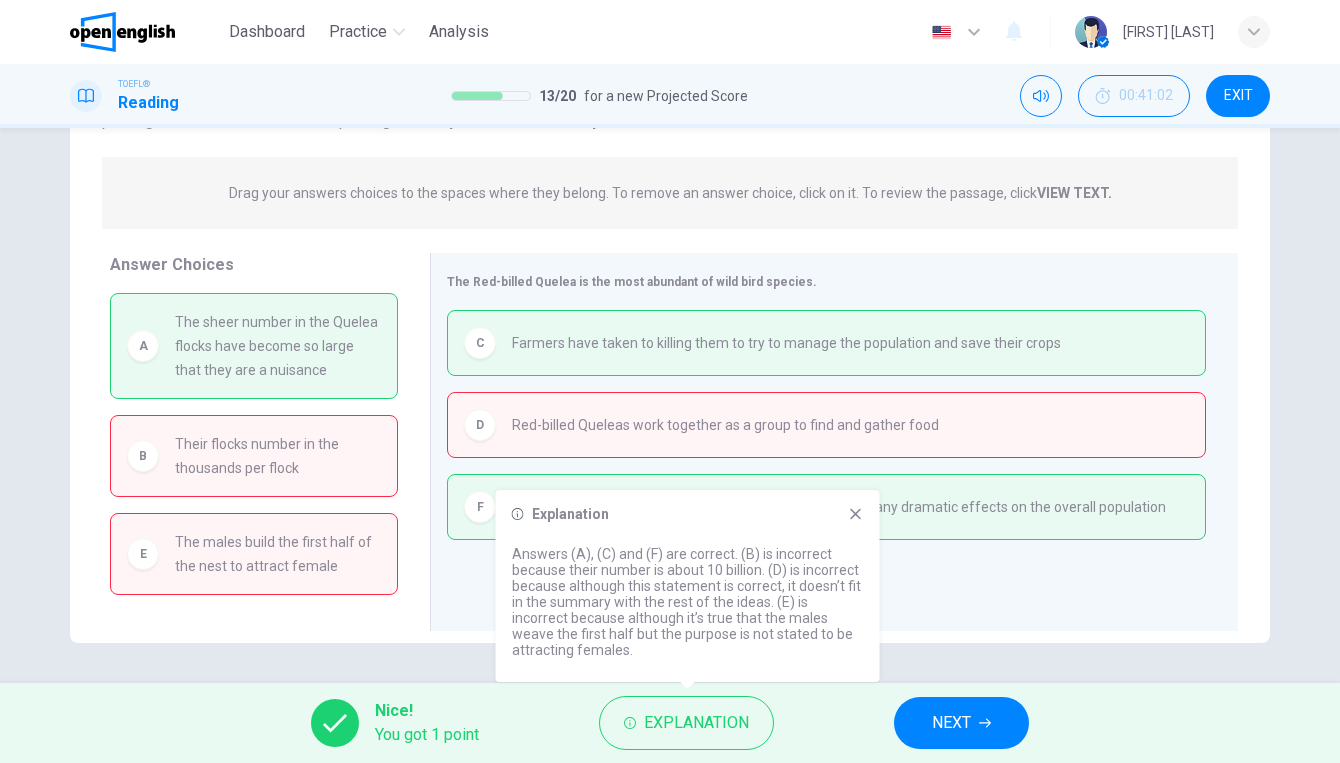 click 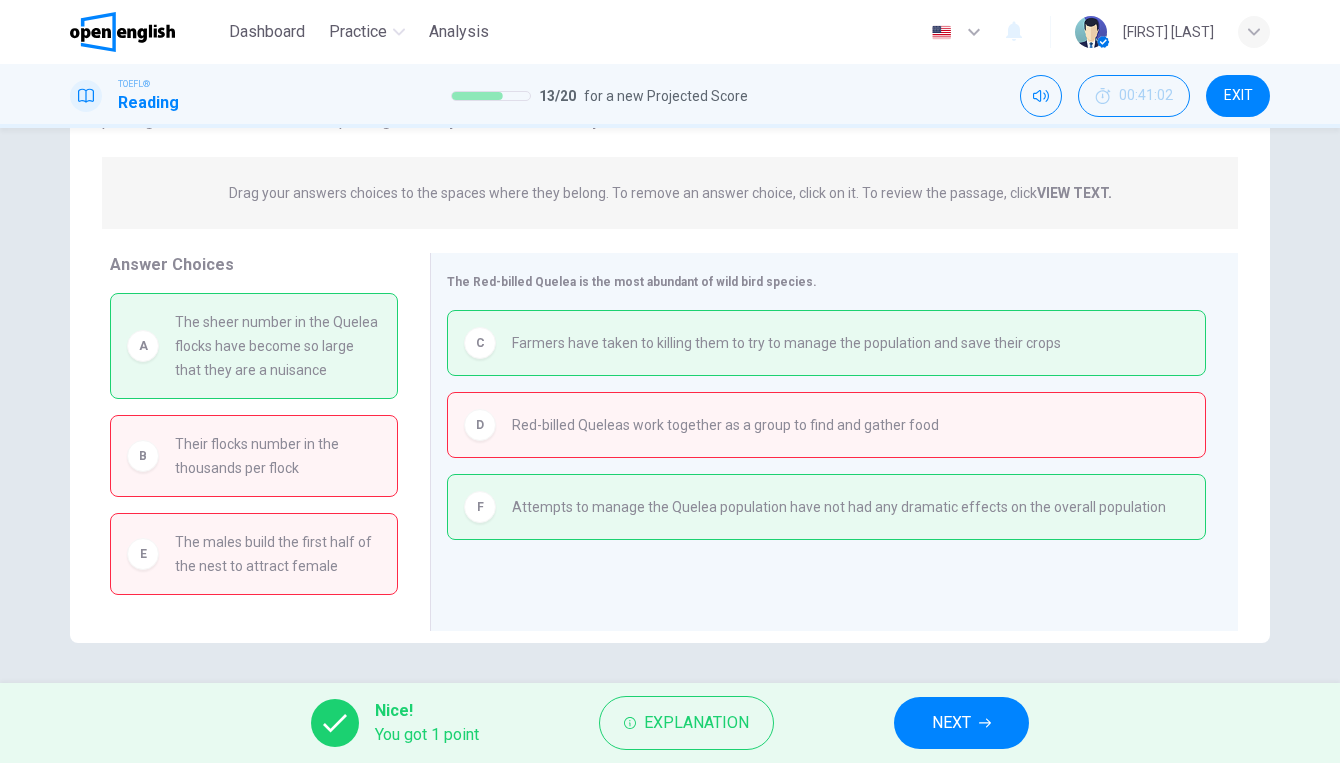 click on "NEXT" at bounding box center (951, 723) 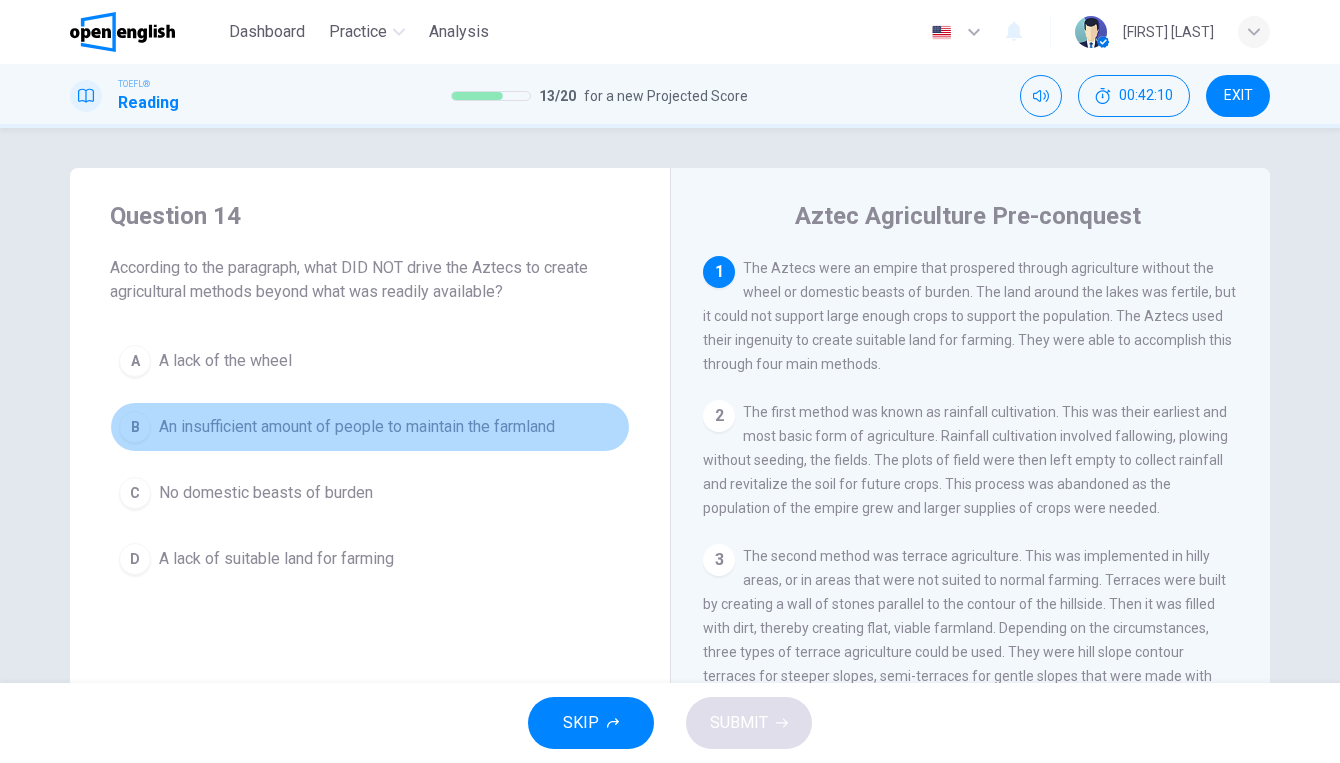 click on "An insufficient amount of people to maintain the farmland" at bounding box center (357, 427) 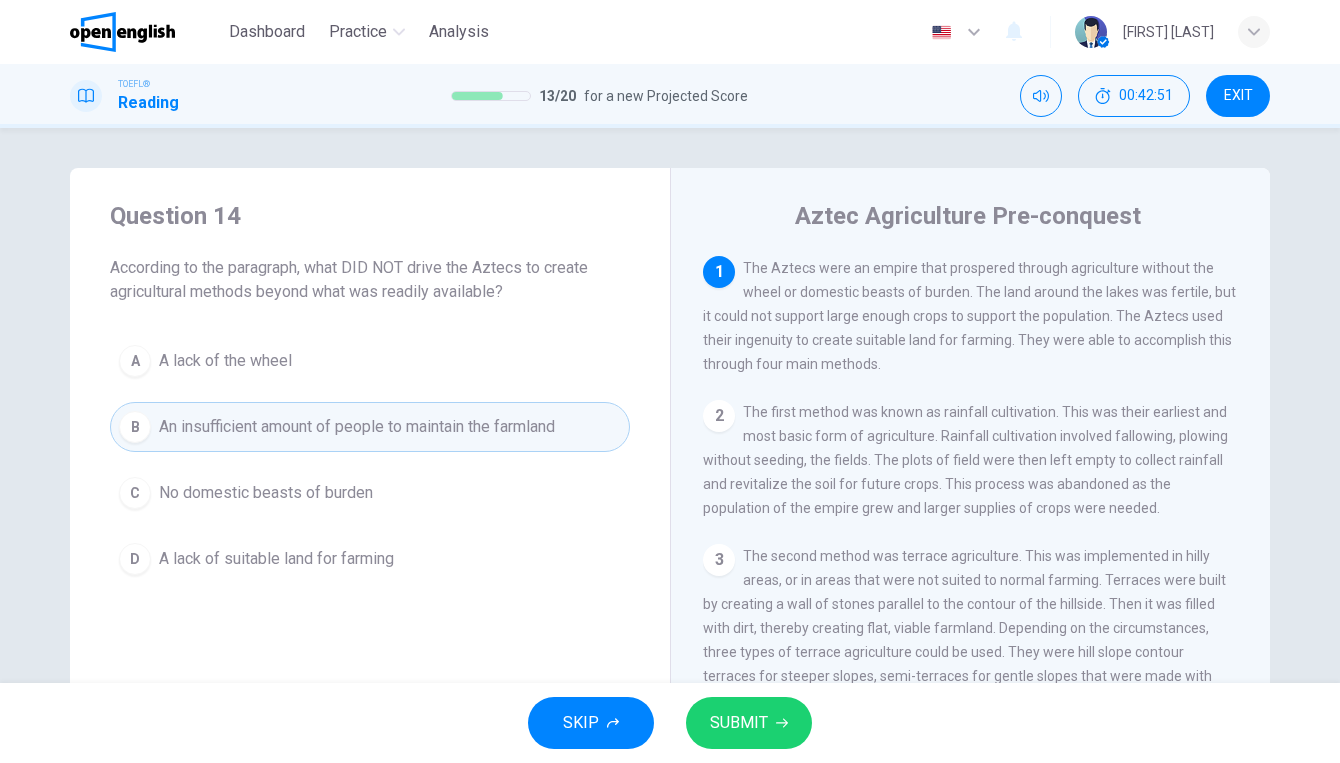 click on "A lack of the wheel" at bounding box center (225, 361) 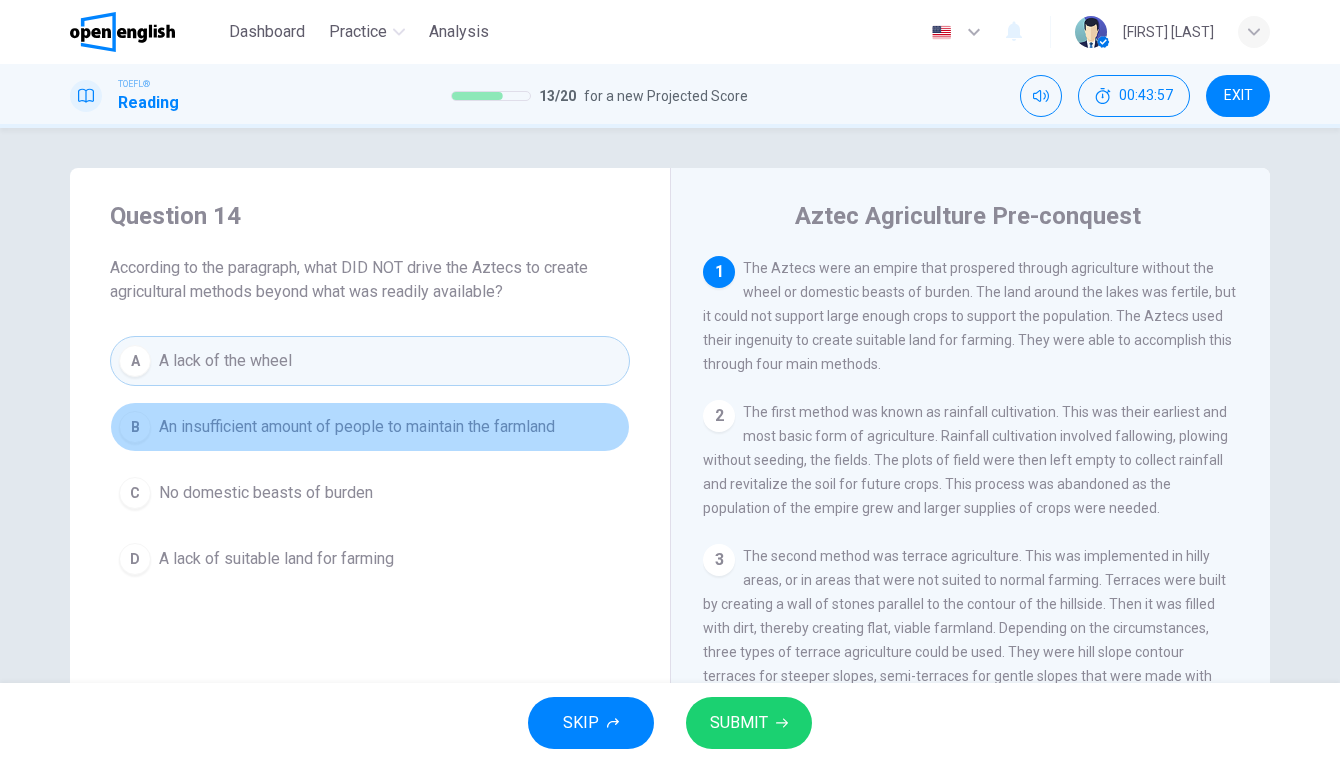 click on "An insufficient amount of people to maintain the farmland" at bounding box center (357, 427) 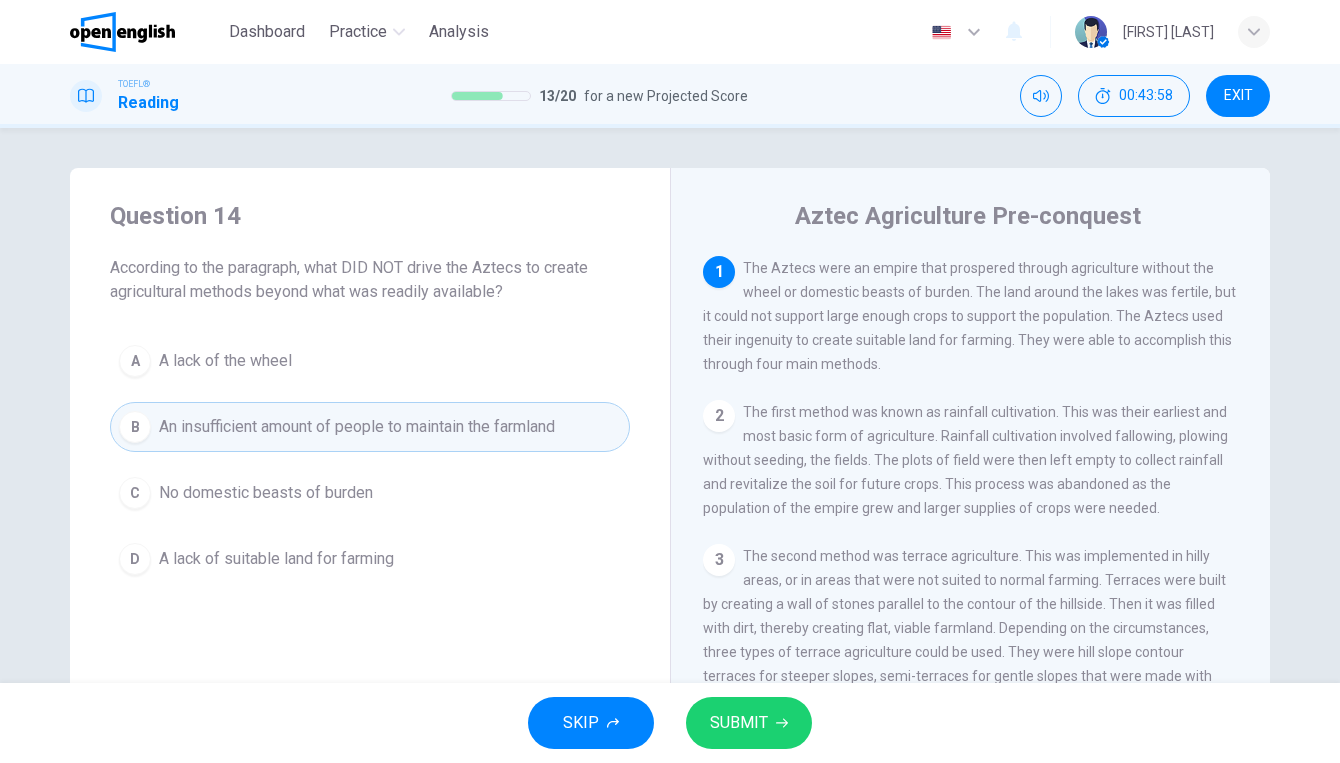 click on "SUBMIT" at bounding box center (739, 723) 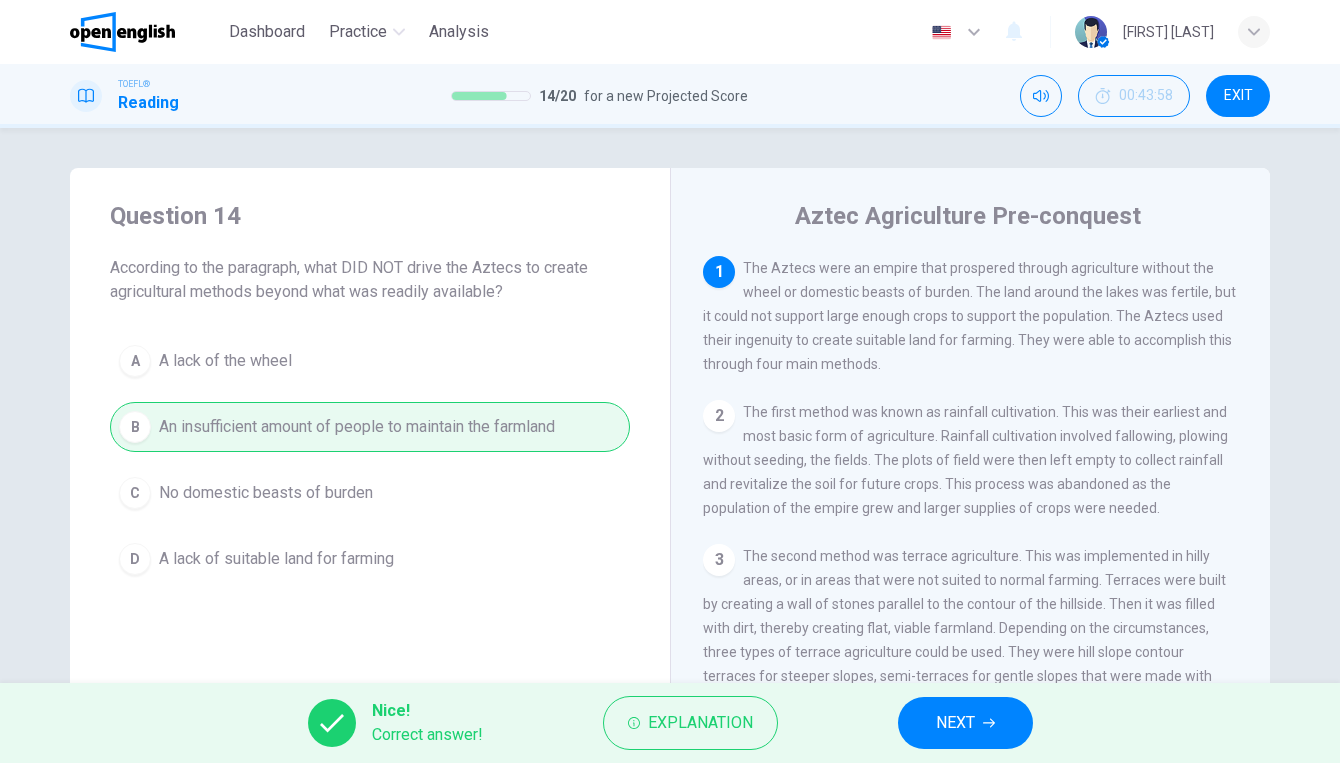 click on "NEXT" at bounding box center [955, 723] 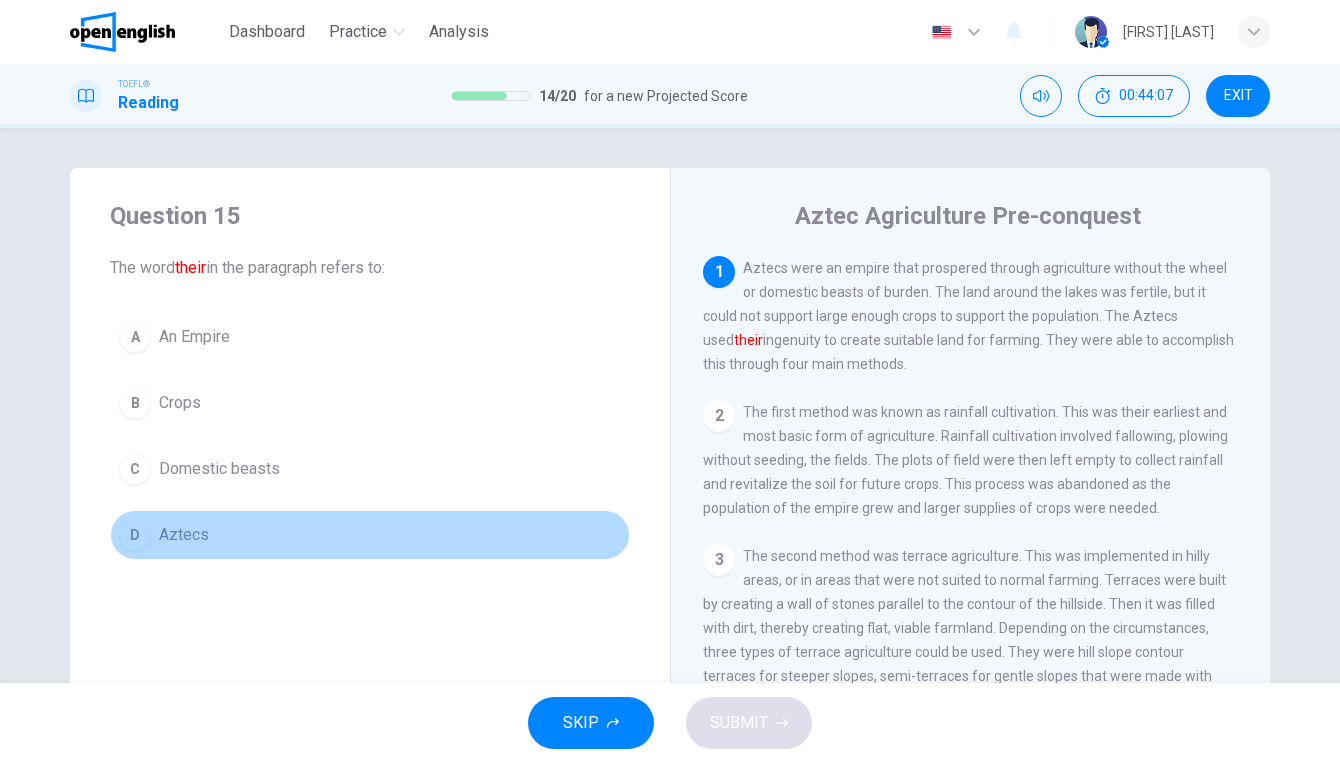 click on "D Aztecs" at bounding box center [370, 535] 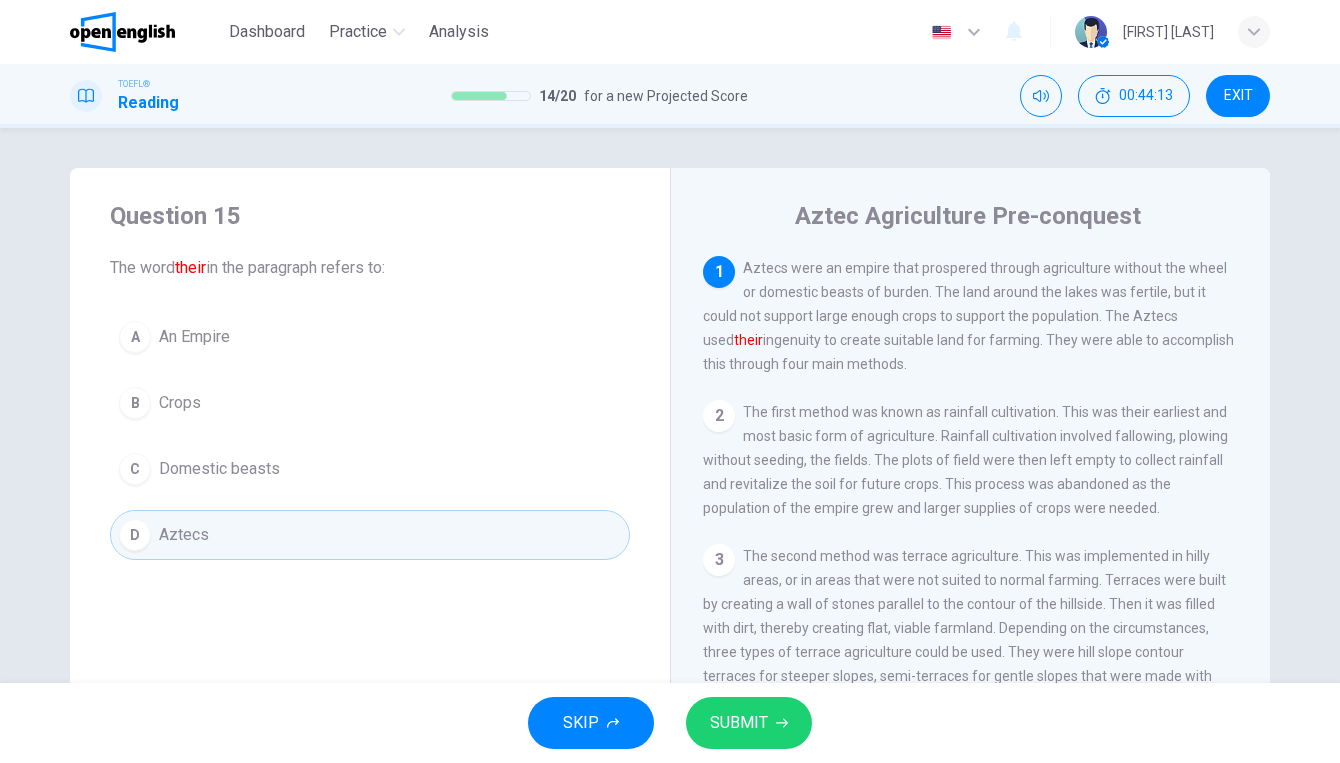 click on "SUBMIT" at bounding box center [749, 723] 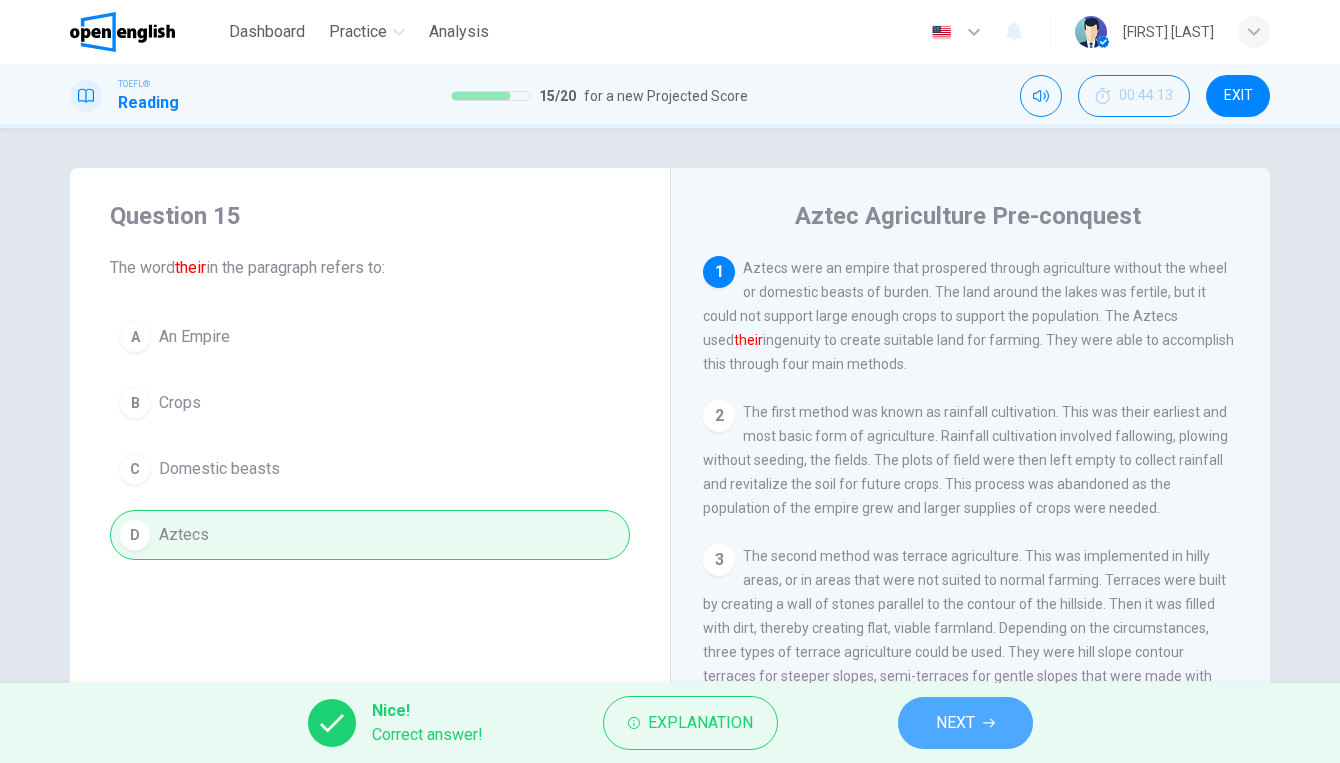 click on "NEXT" at bounding box center (965, 723) 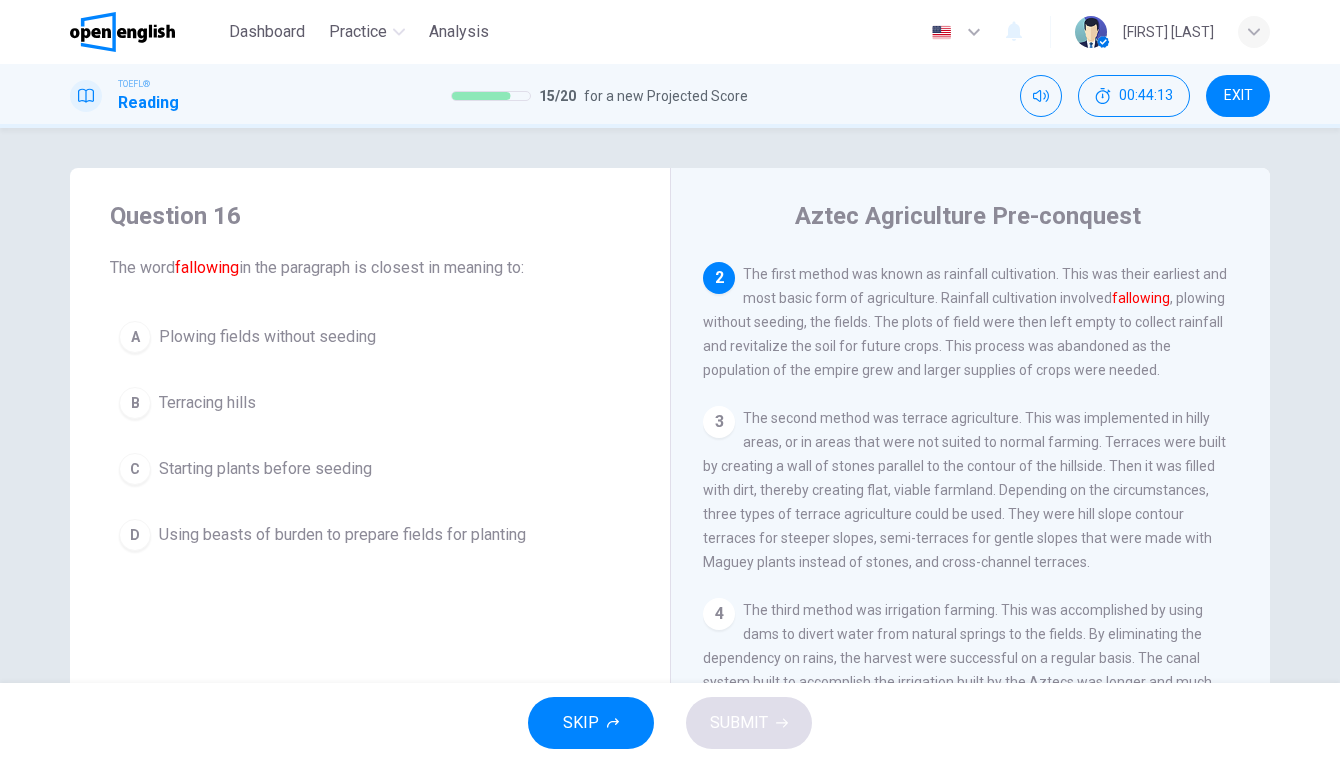 scroll, scrollTop: 144, scrollLeft: 0, axis: vertical 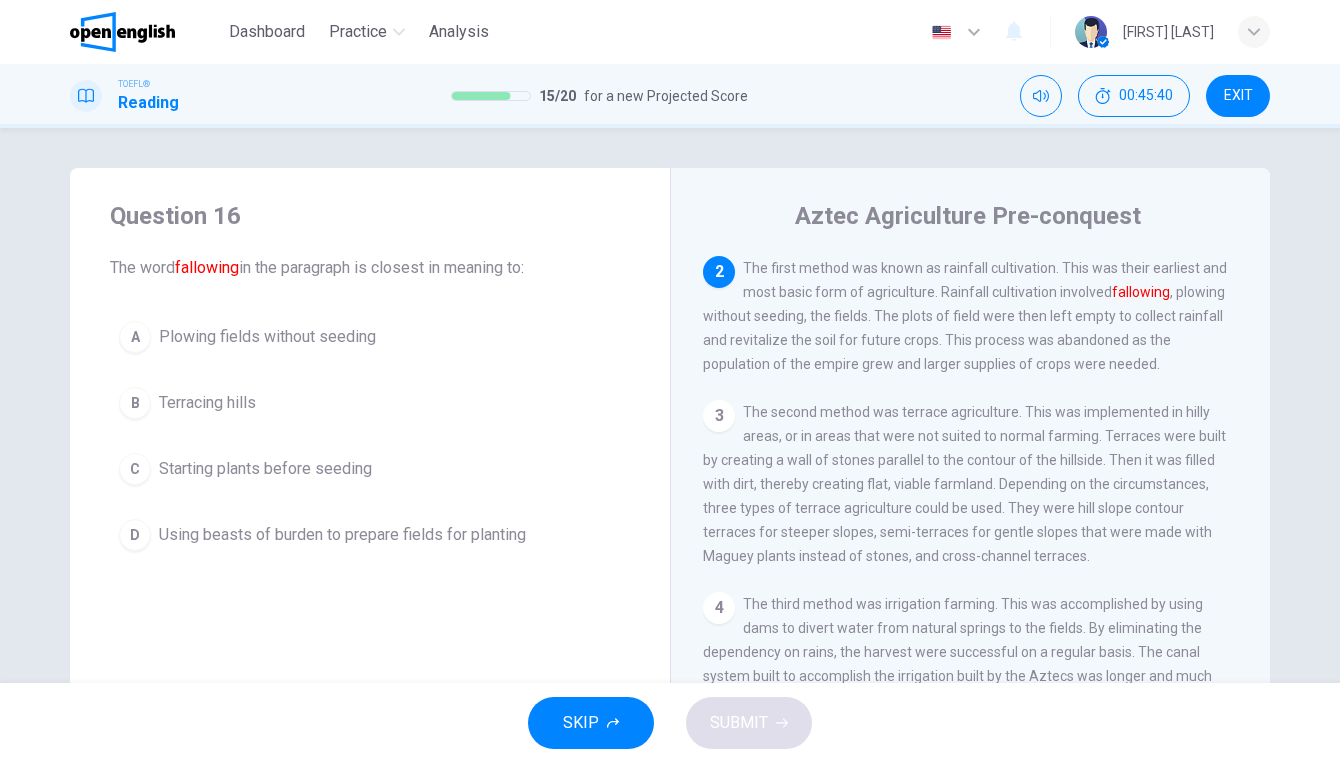 click on "Plowing fields without seeding" at bounding box center [267, 337] 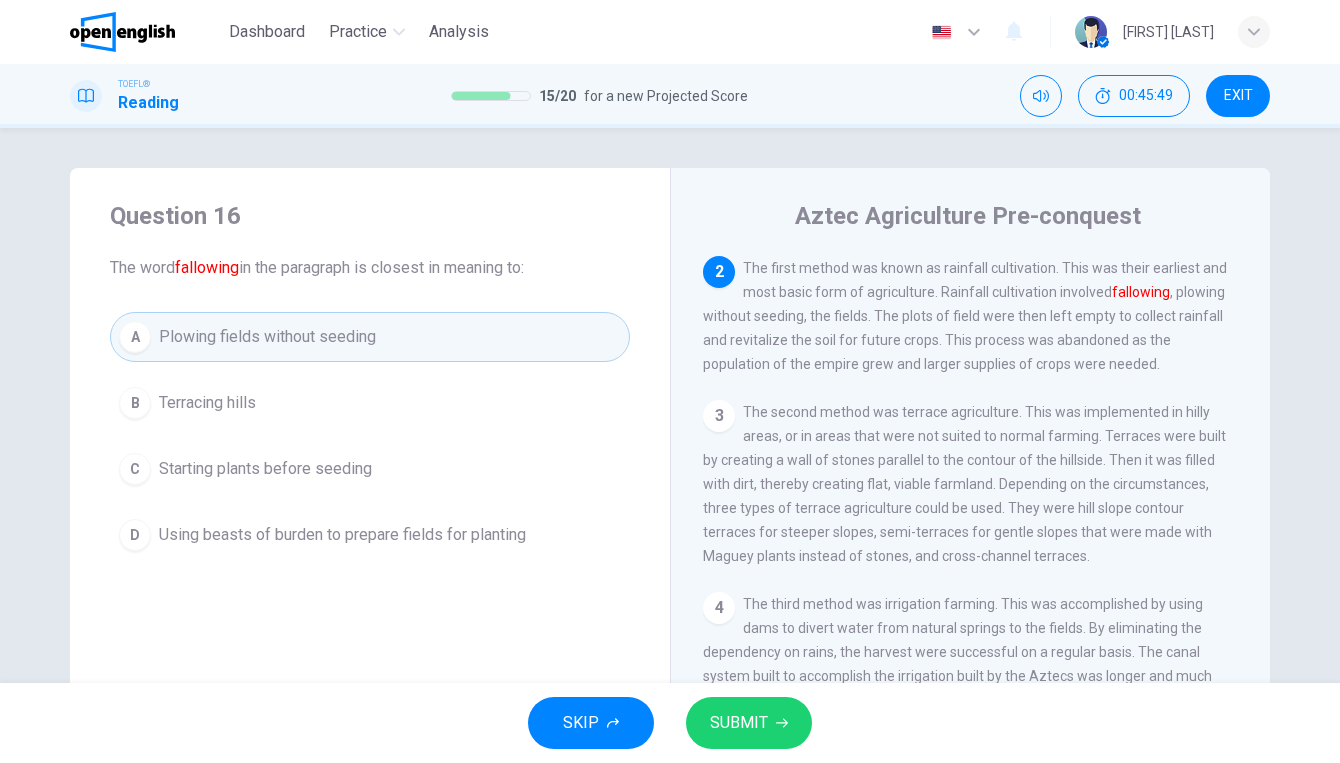 click on "SUBMIT" at bounding box center (739, 723) 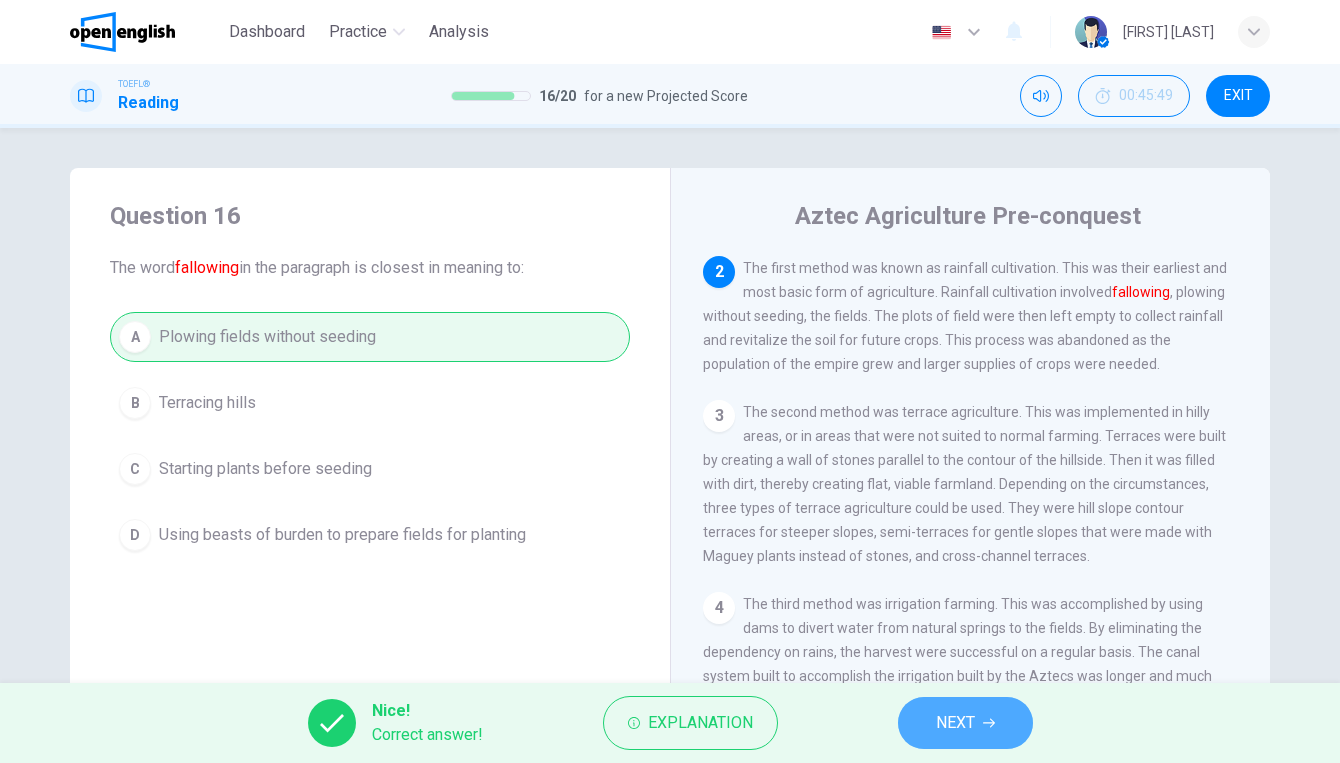 click on "NEXT" at bounding box center [965, 723] 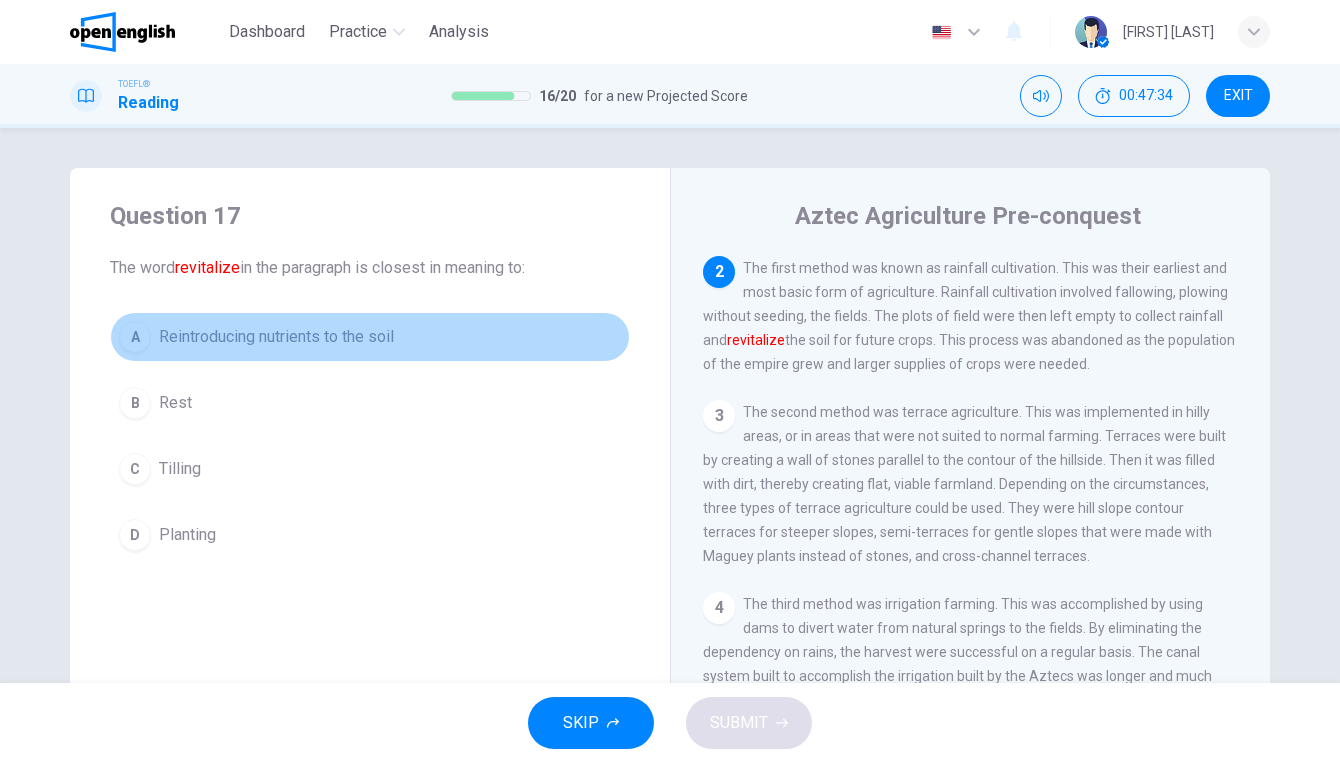 click on "Reintroducing nutrients to the soil" at bounding box center (276, 337) 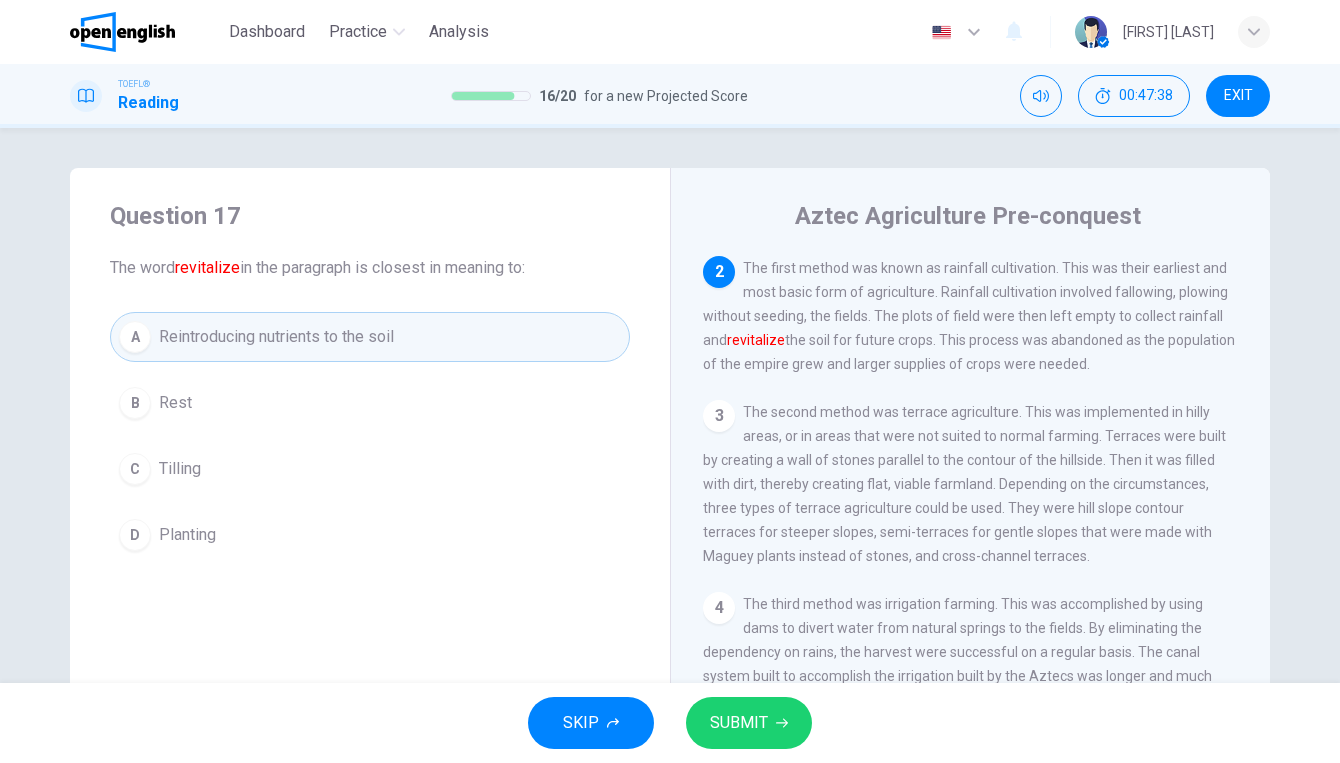 click on "SUBMIT" at bounding box center [739, 723] 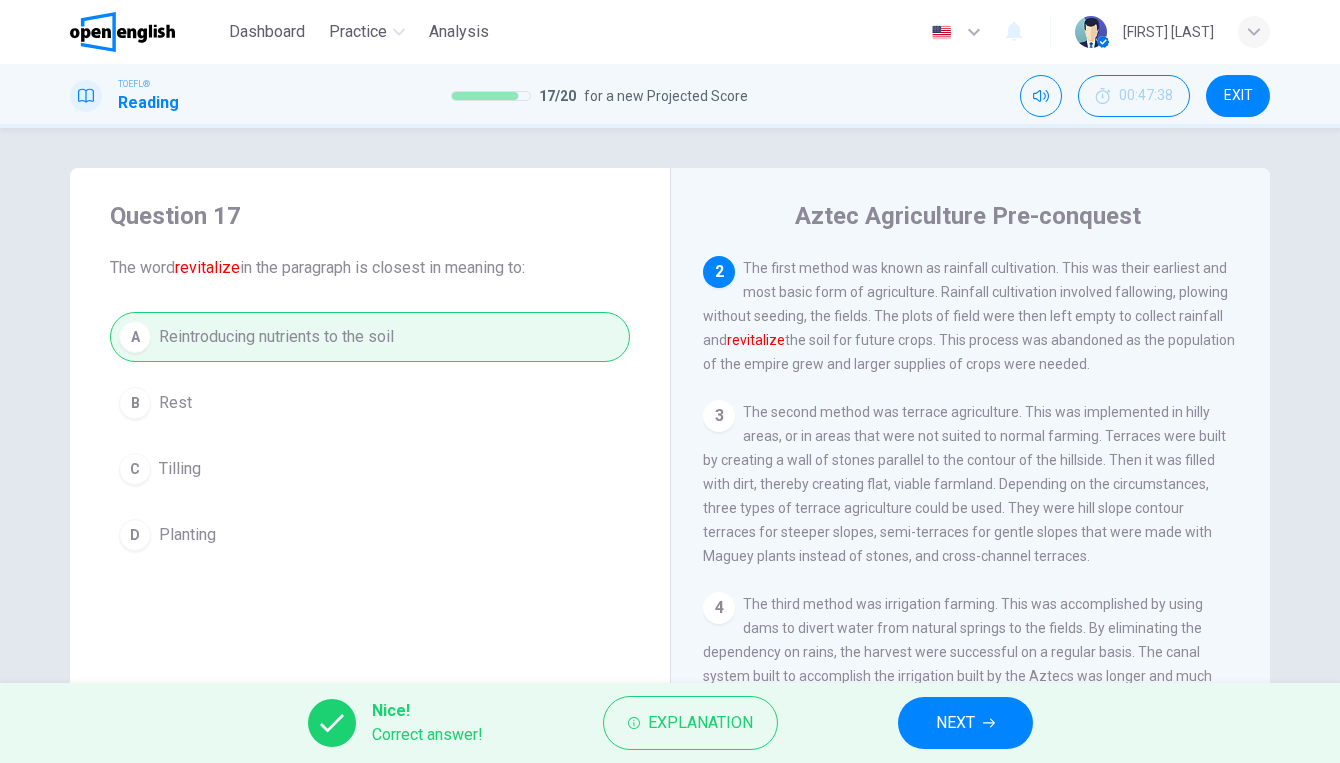 click on "NEXT" at bounding box center [955, 723] 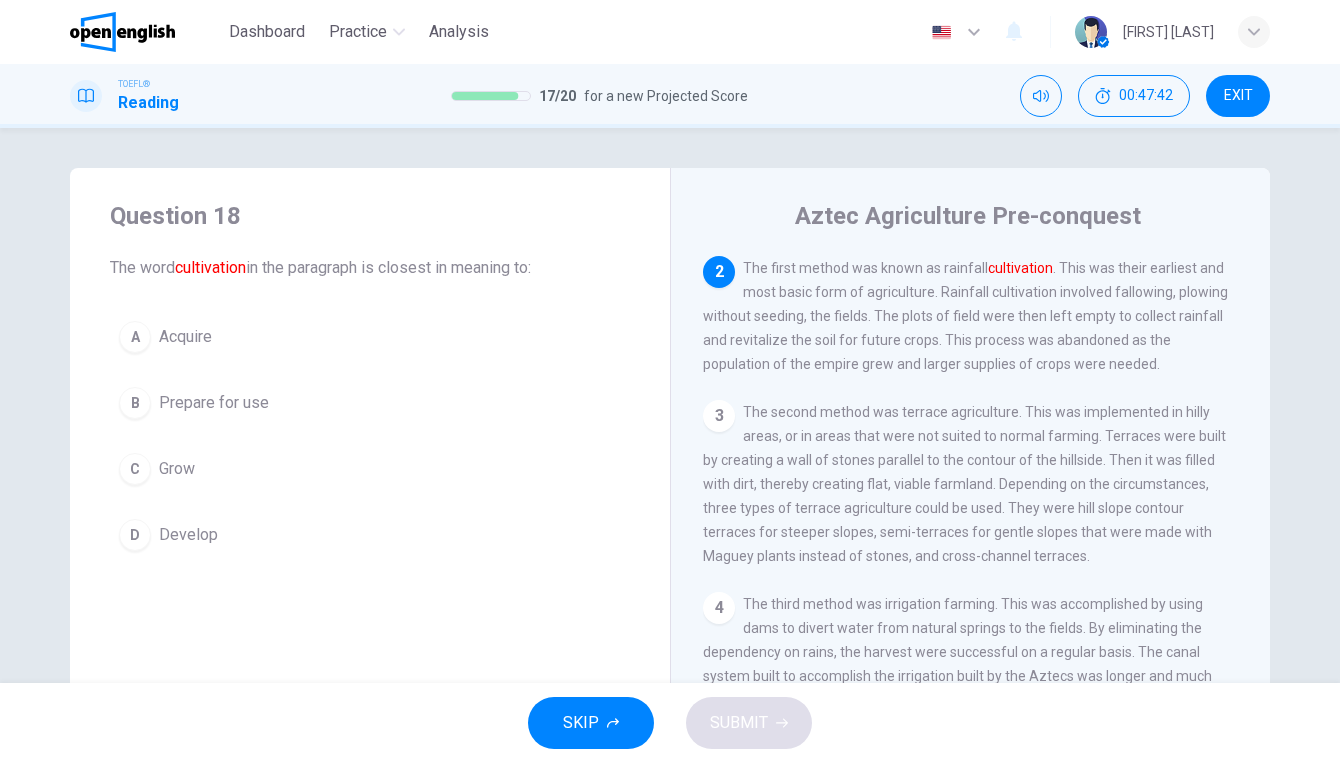 click on "Grow" at bounding box center [177, 469] 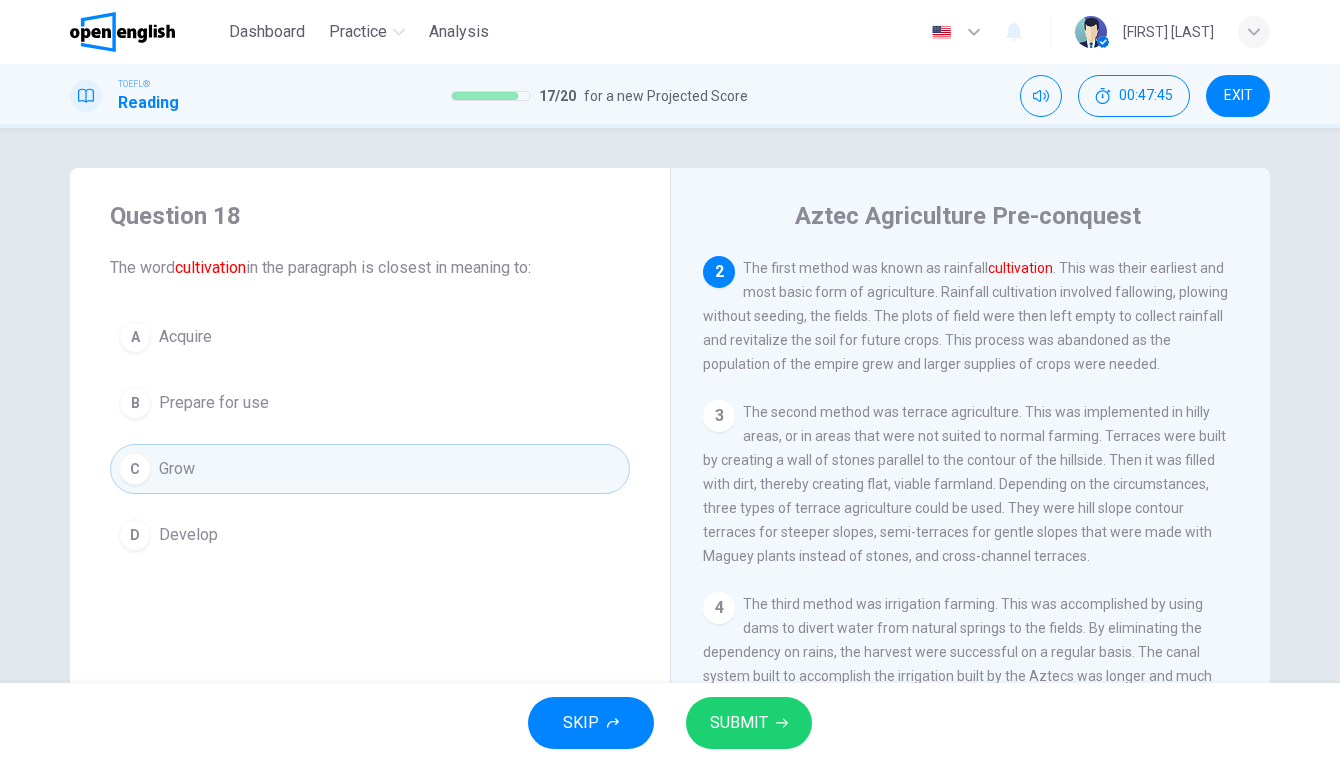 click on "SUBMIT" at bounding box center [739, 723] 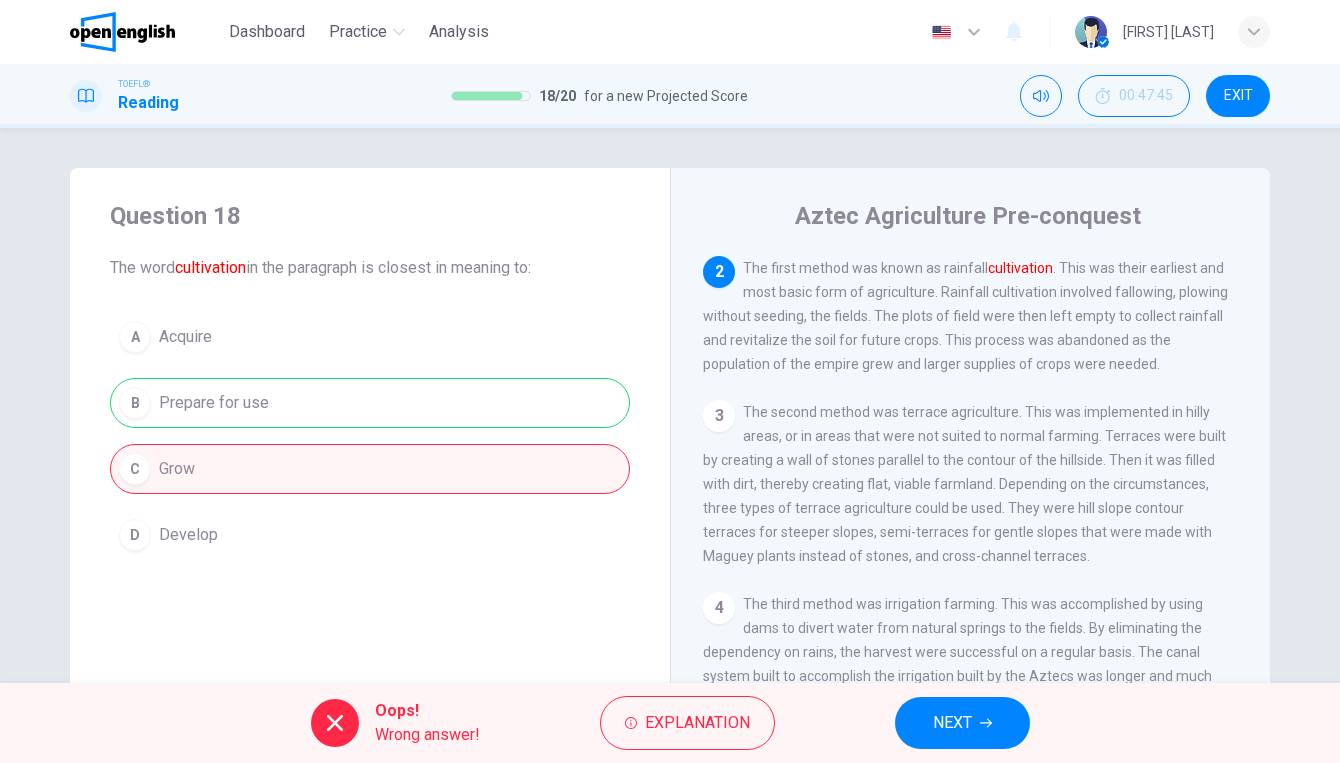 click on "NEXT" at bounding box center (952, 723) 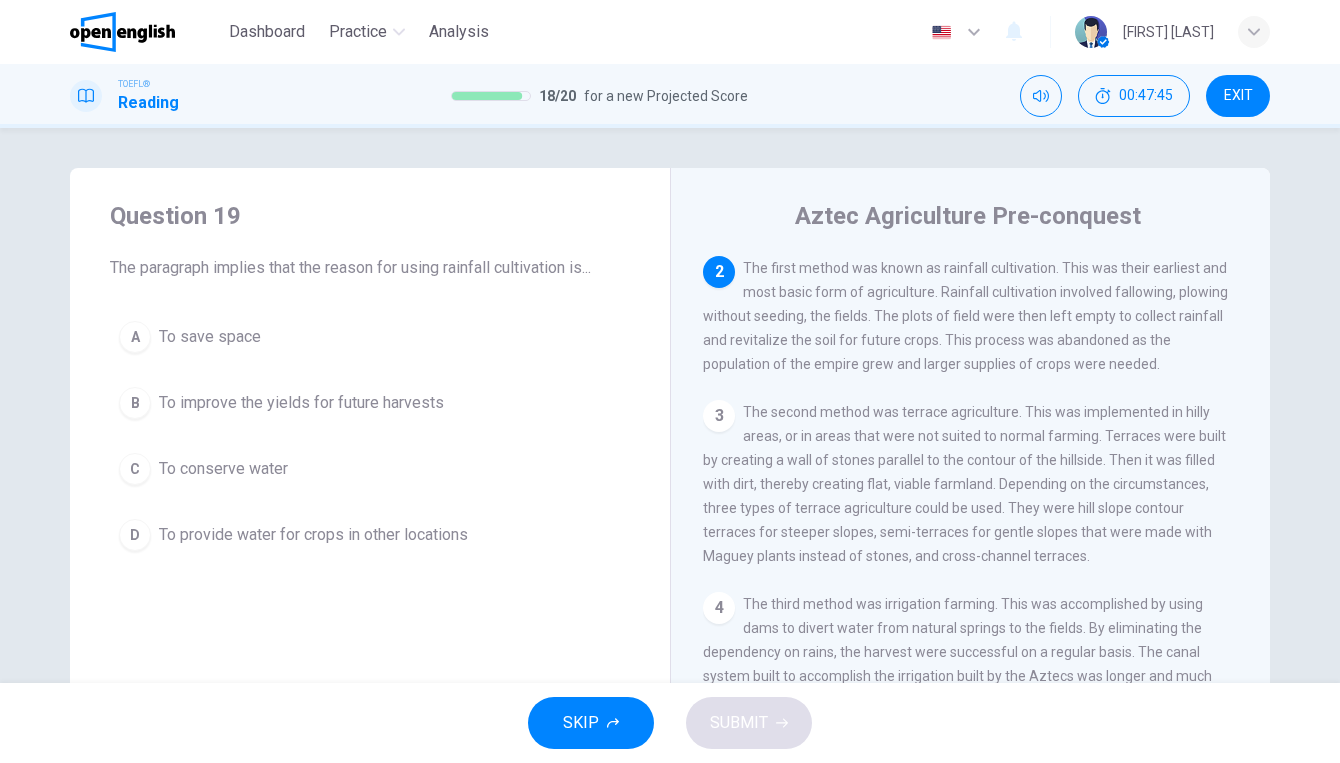 scroll, scrollTop: 0, scrollLeft: 0, axis: both 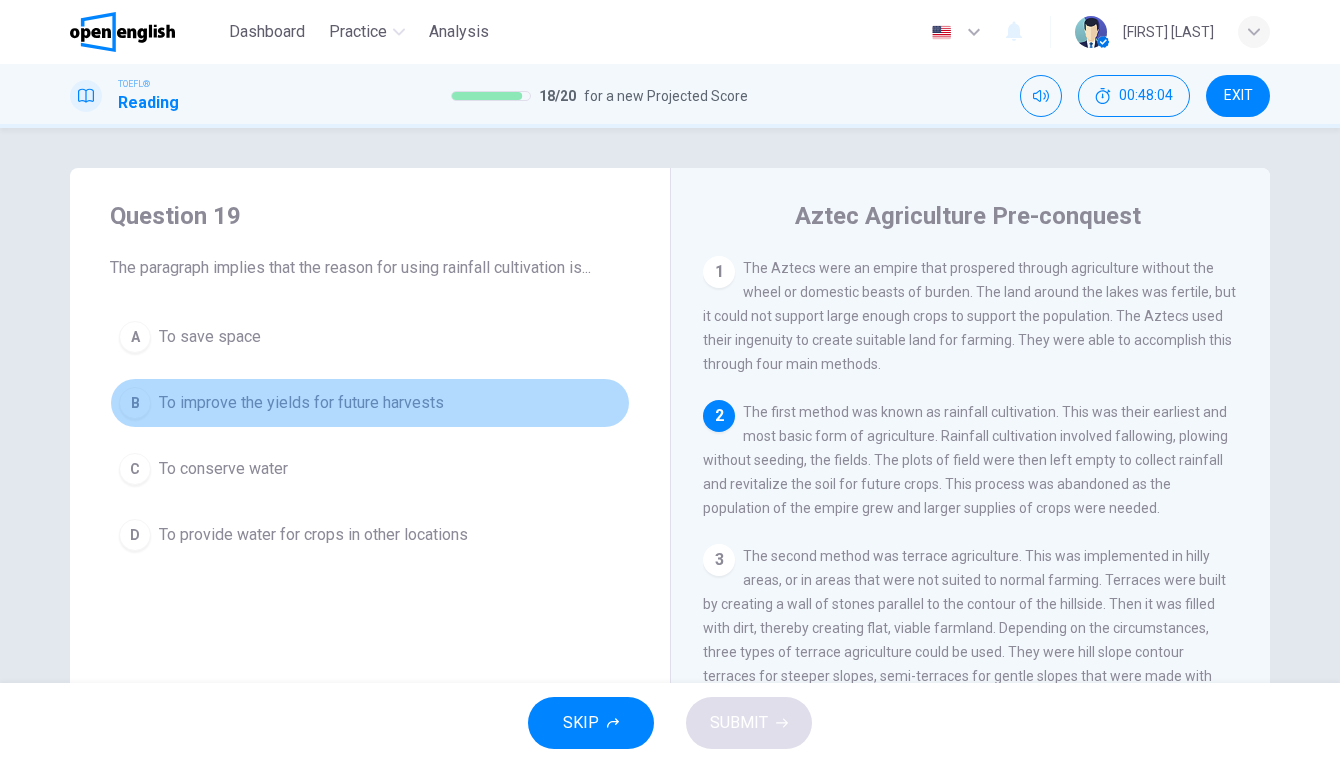 click on "To improve the yields for future harvests" at bounding box center (301, 403) 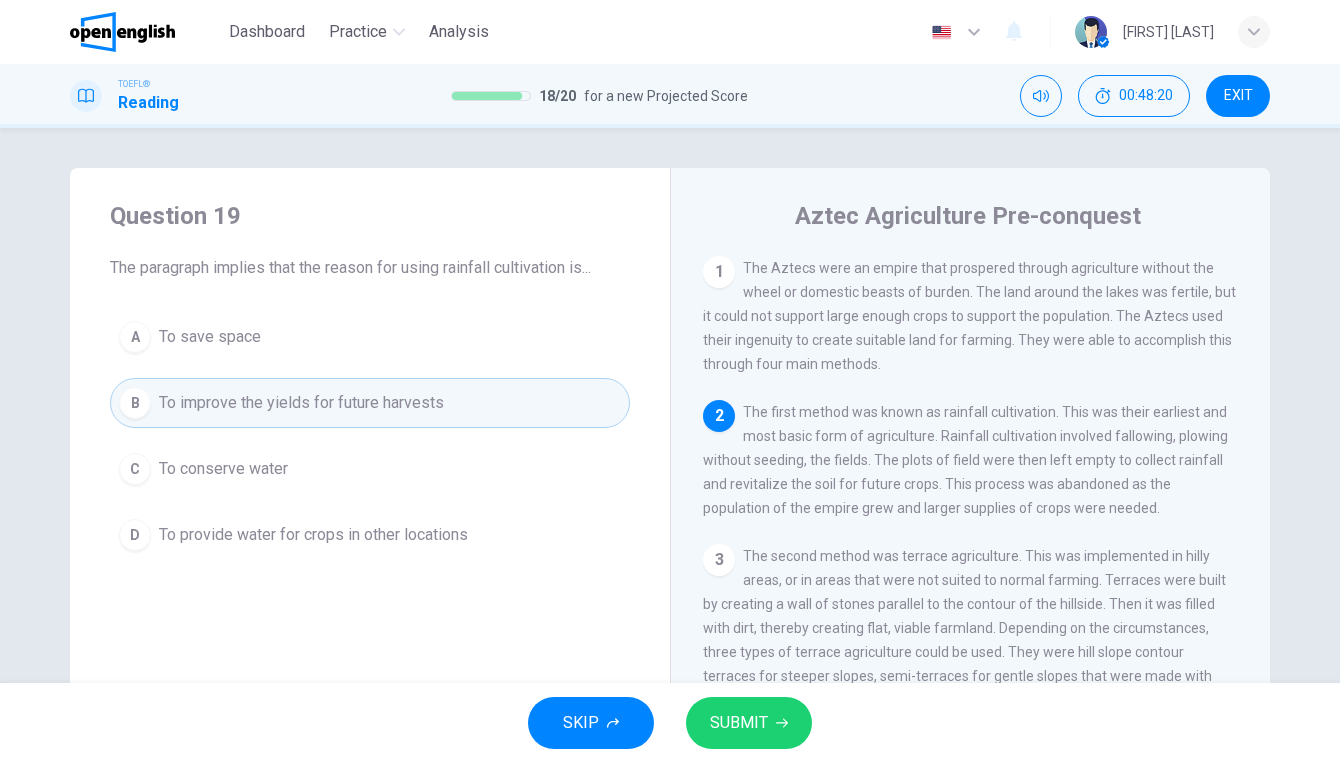 click on "SUBMIT" at bounding box center (739, 723) 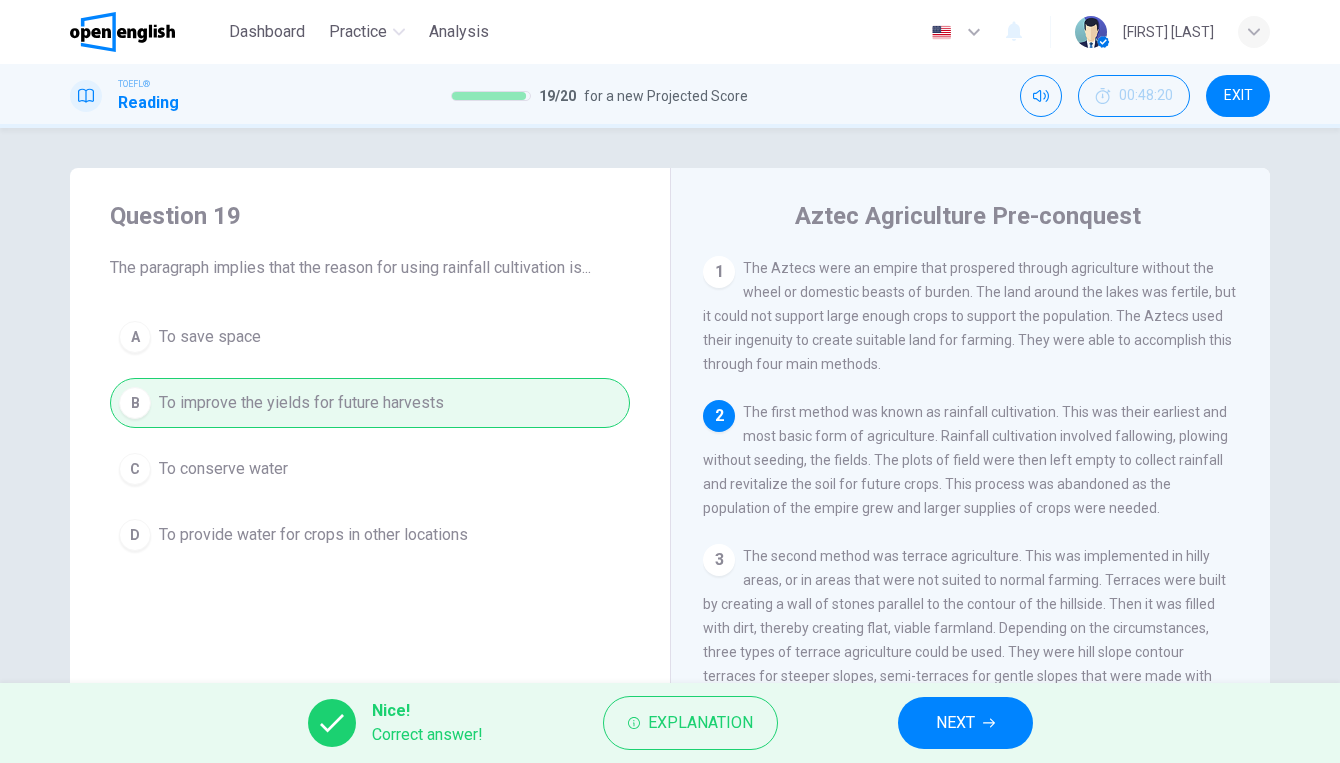 click on "NEXT" at bounding box center [955, 723] 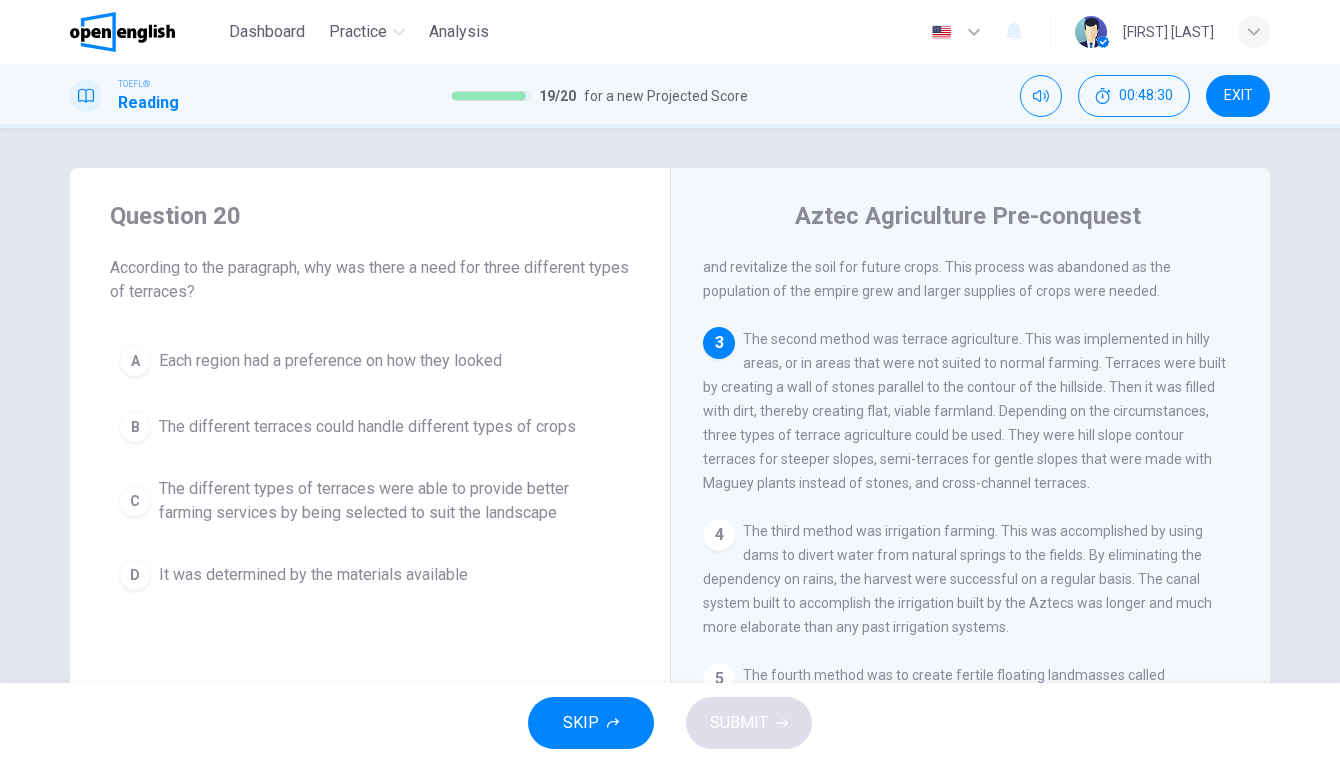 scroll, scrollTop: 217, scrollLeft: 0, axis: vertical 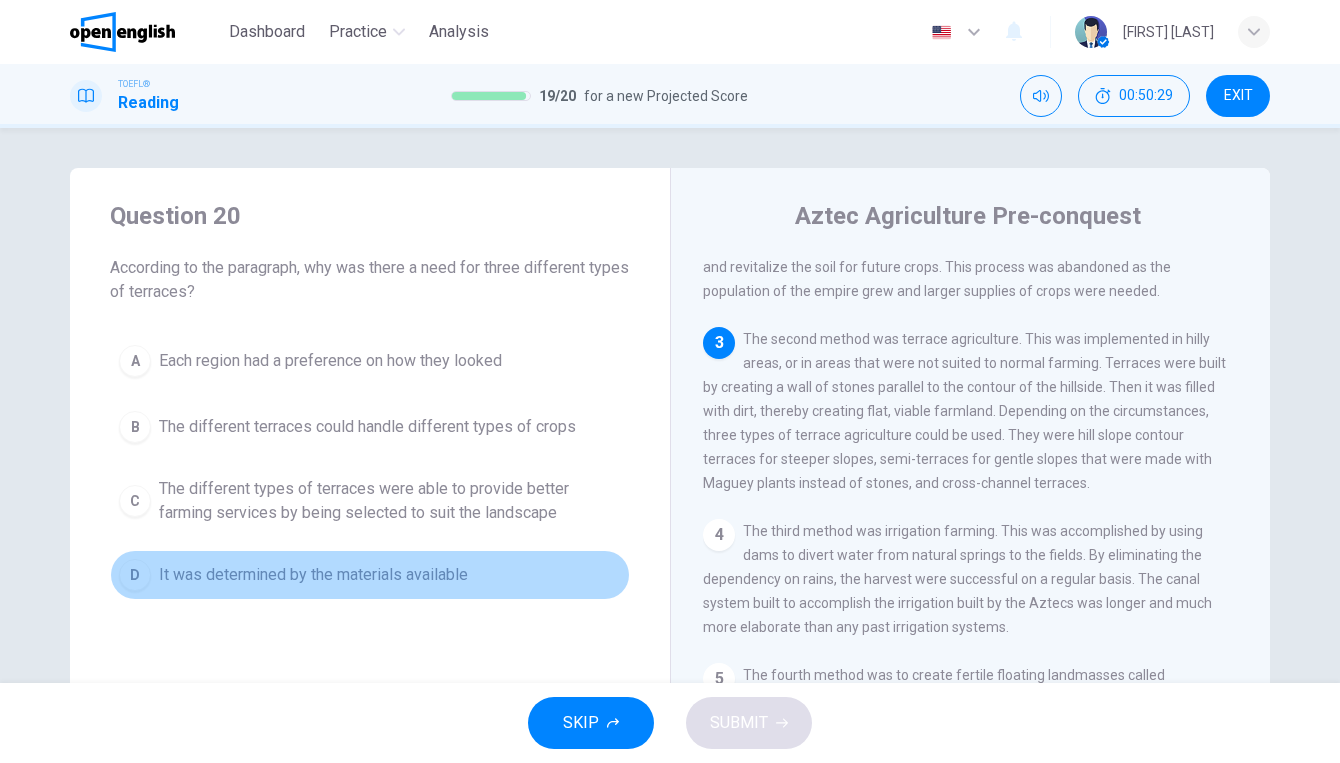 click on "It was determined by the materials available" at bounding box center [313, 575] 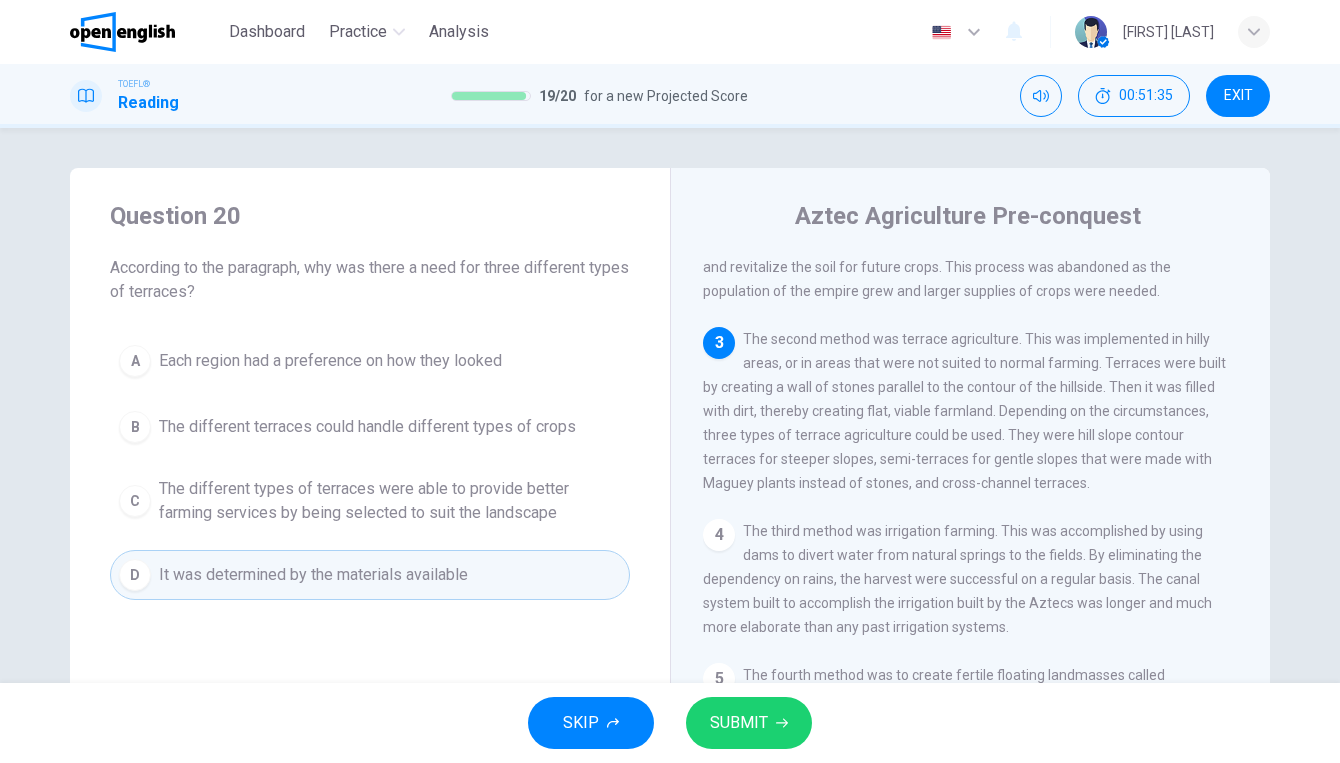 click on "SUBMIT" at bounding box center [739, 723] 